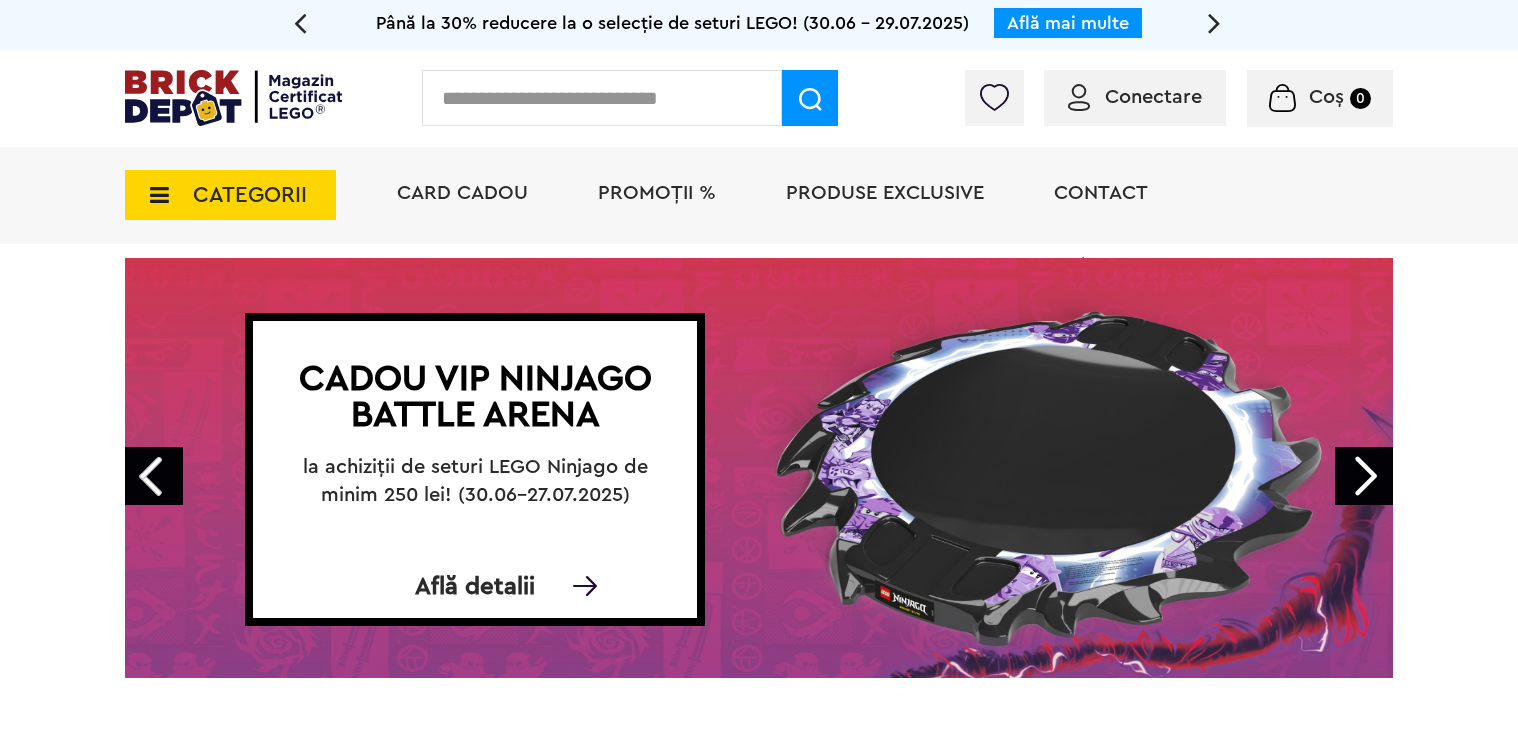 scroll, scrollTop: 471, scrollLeft: 0, axis: vertical 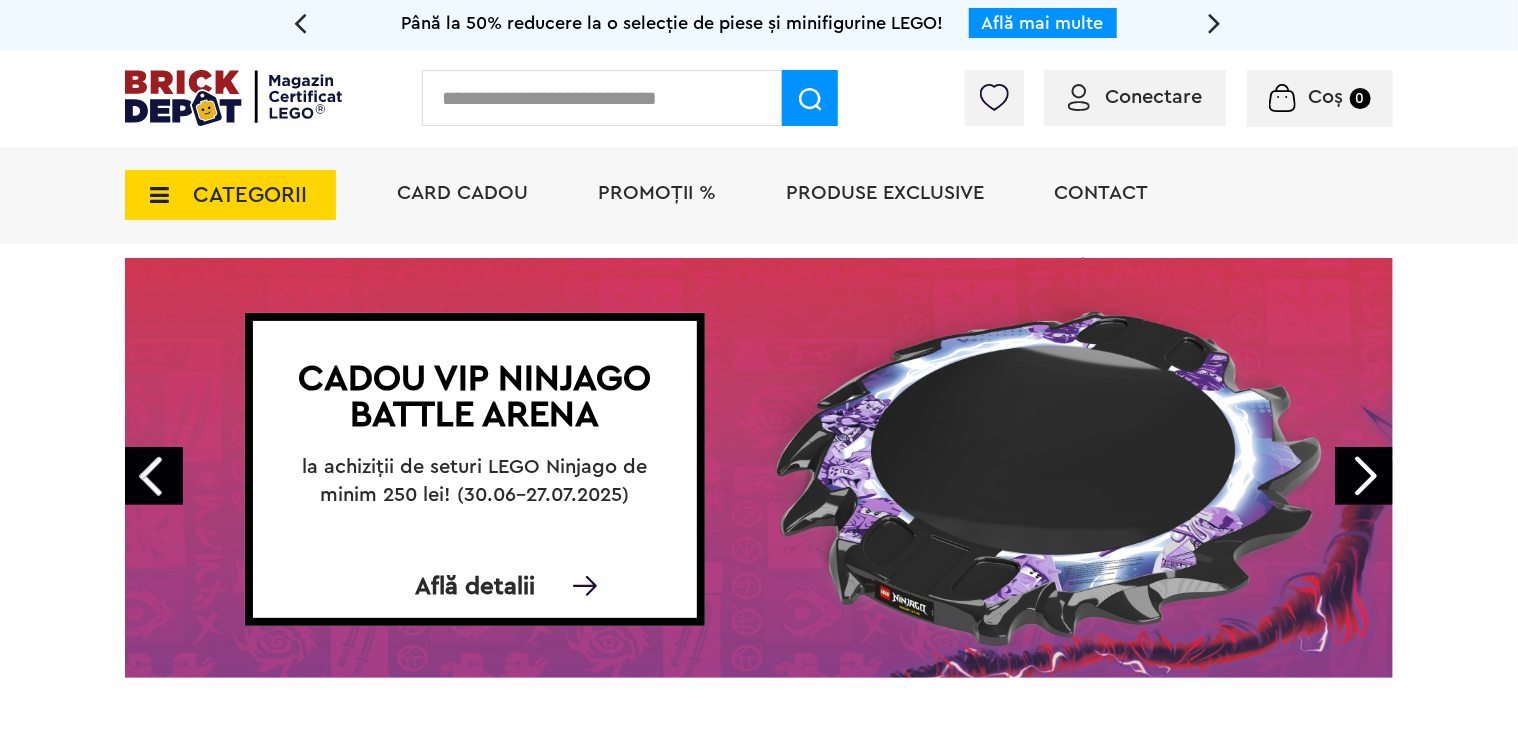 click on "CATEGORII" at bounding box center [250, 195] 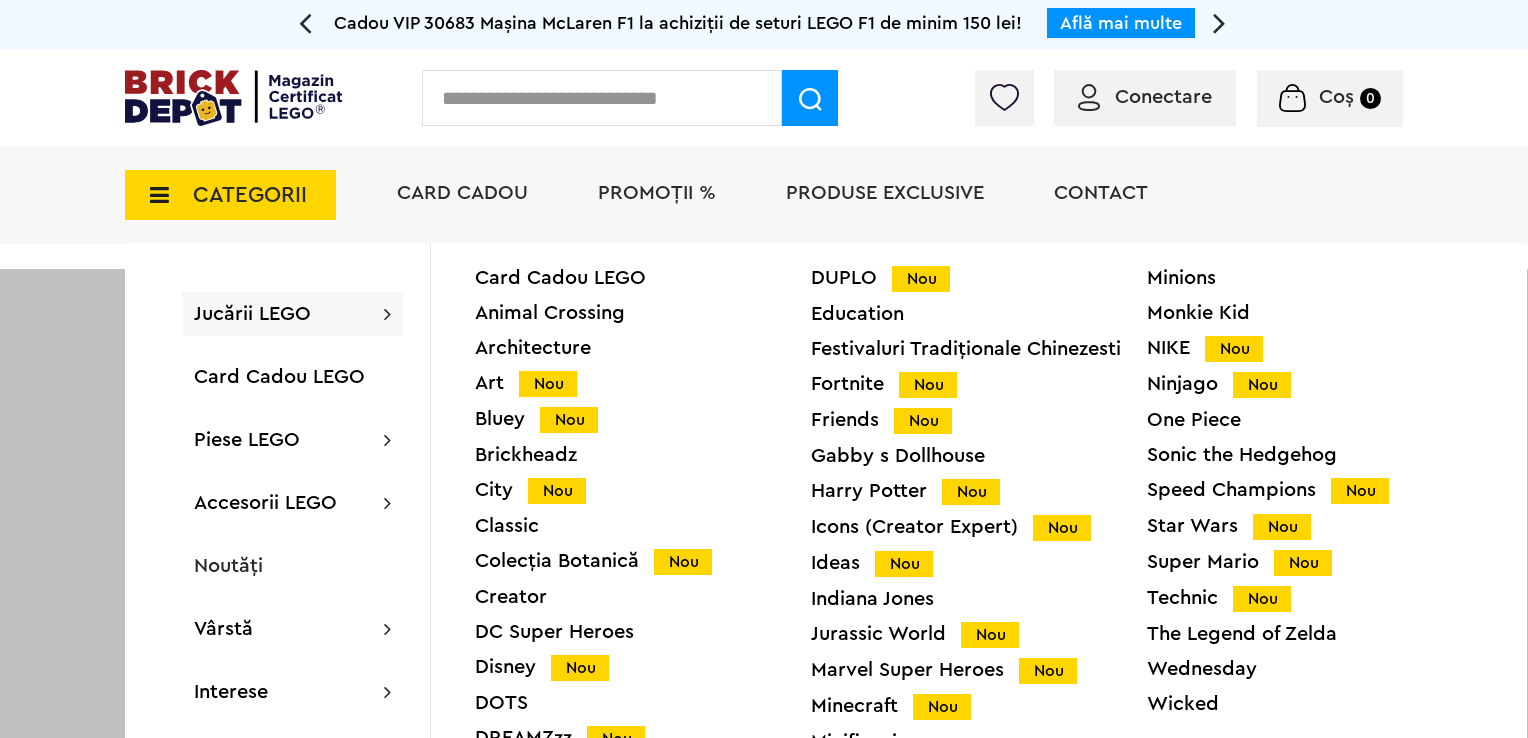 click on "Minions Monkie Kid NIKE Nou Ninjago Nou One Piece Sonic the Hedgehog Speed Champions Nou Star Wars Nou Super Mario Nou Technic Nou The Legend of Zelda Wednesday Wicked Vezi Toate >>" at bounding box center (1315, 521) 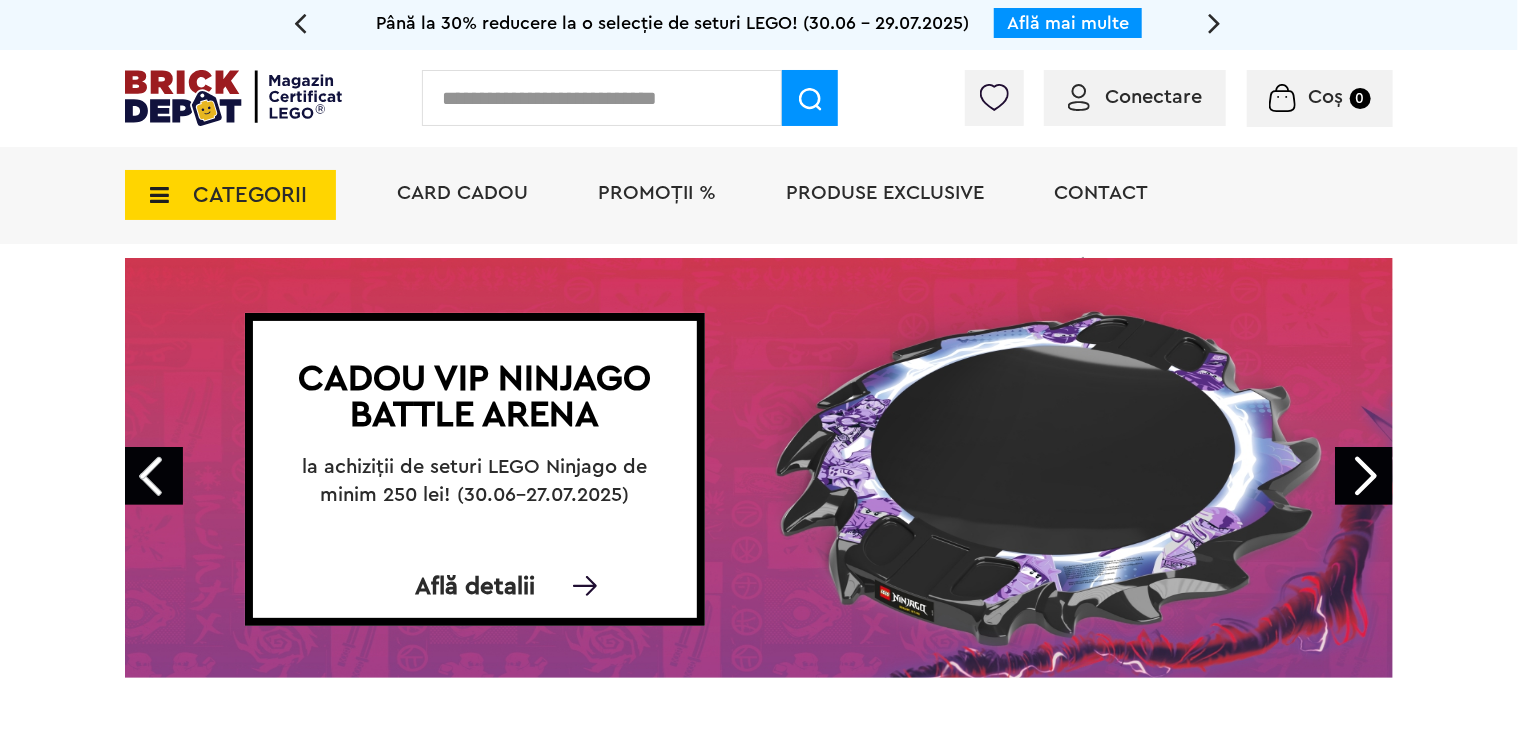 drag, startPoint x: 258, startPoint y: 183, endPoint x: 604, endPoint y: 279, distance: 359.071 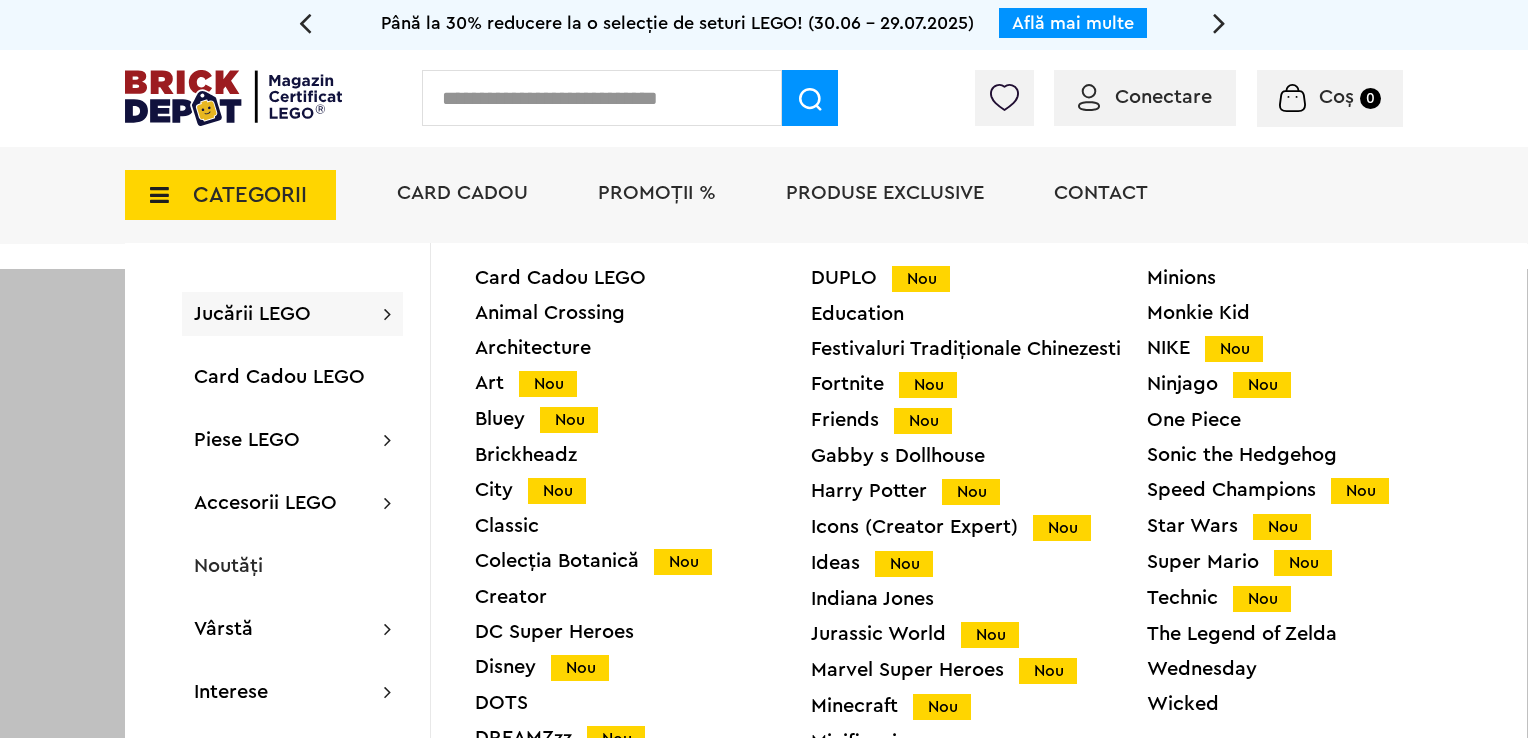 click on "Star Wars Nou" at bounding box center (1315, 526) 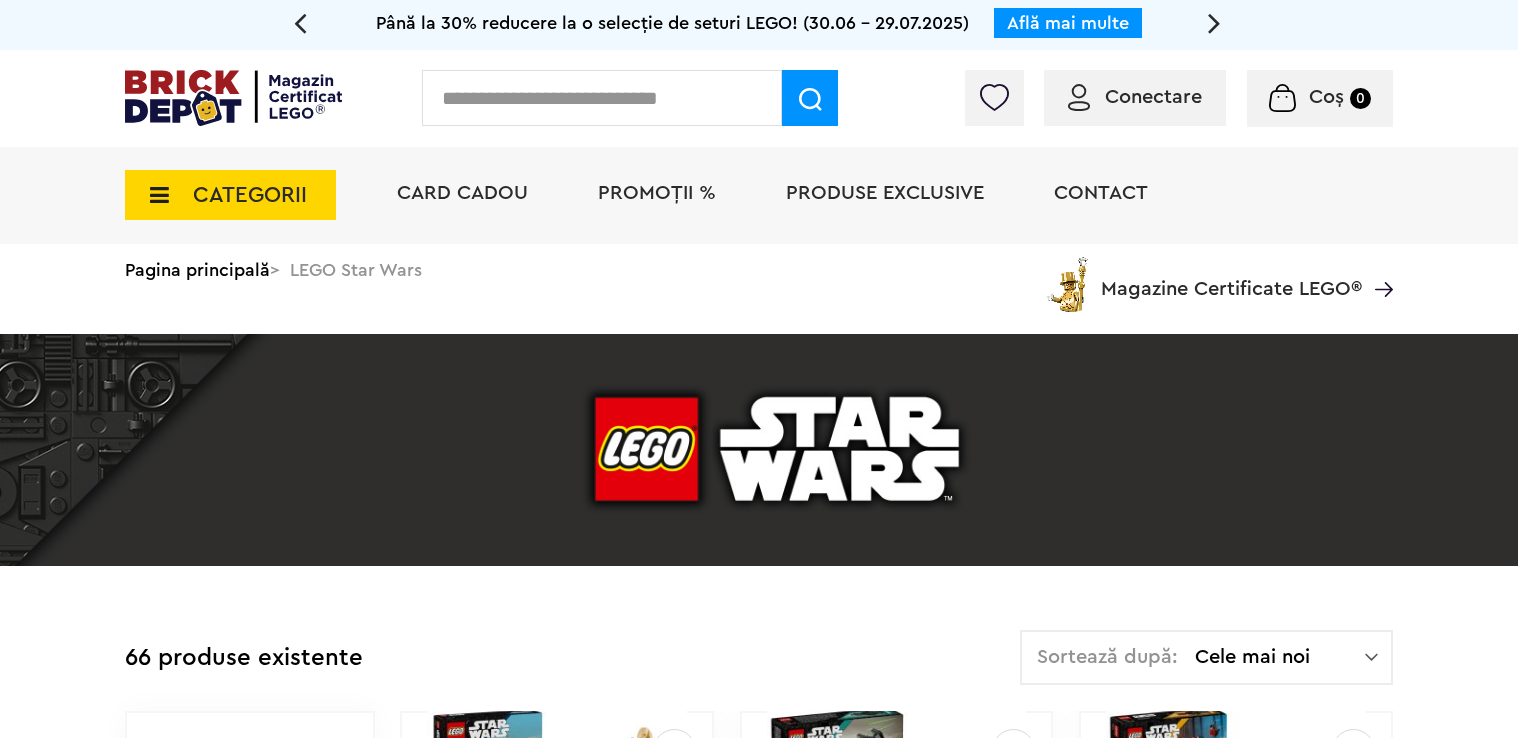 scroll, scrollTop: 0, scrollLeft: 0, axis: both 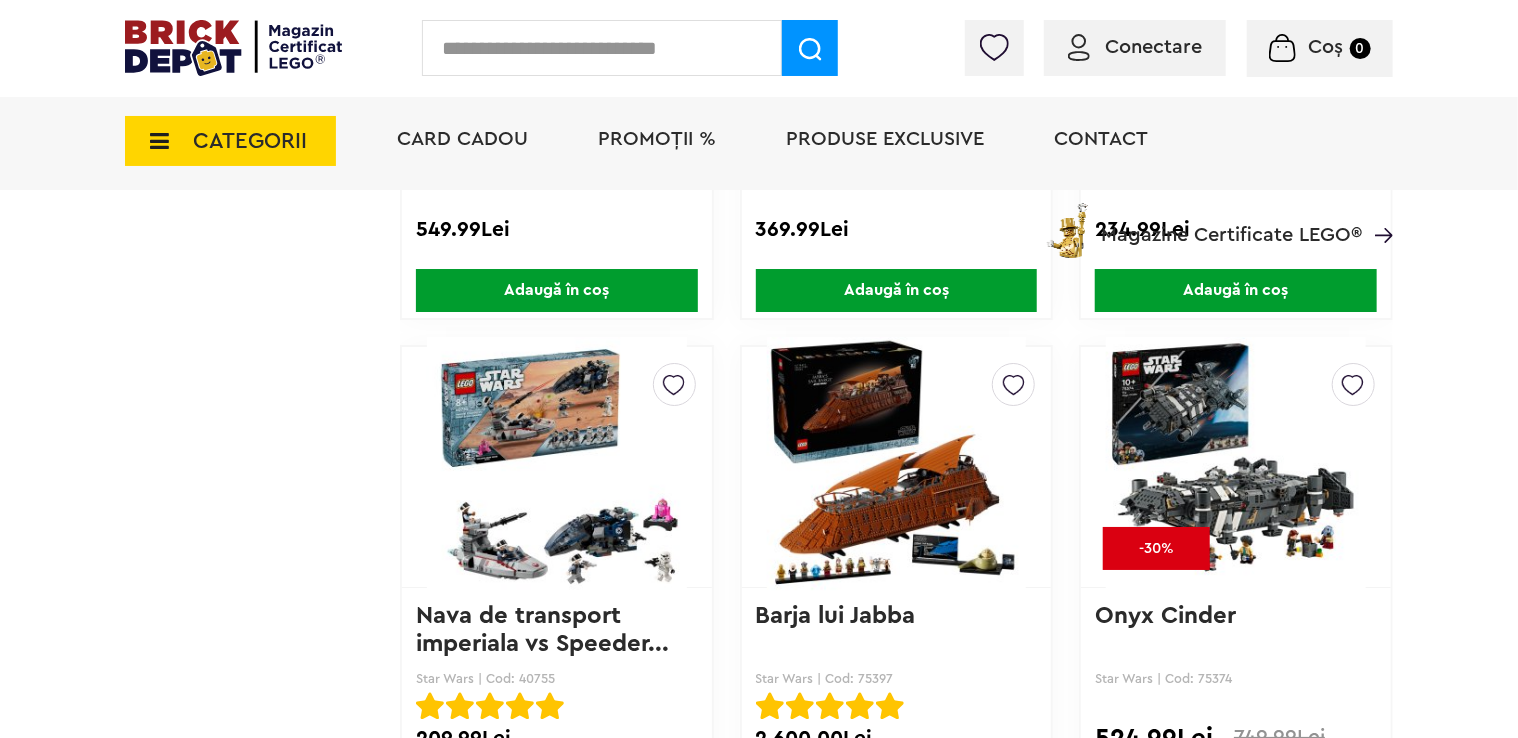 click at bounding box center (557, 467) 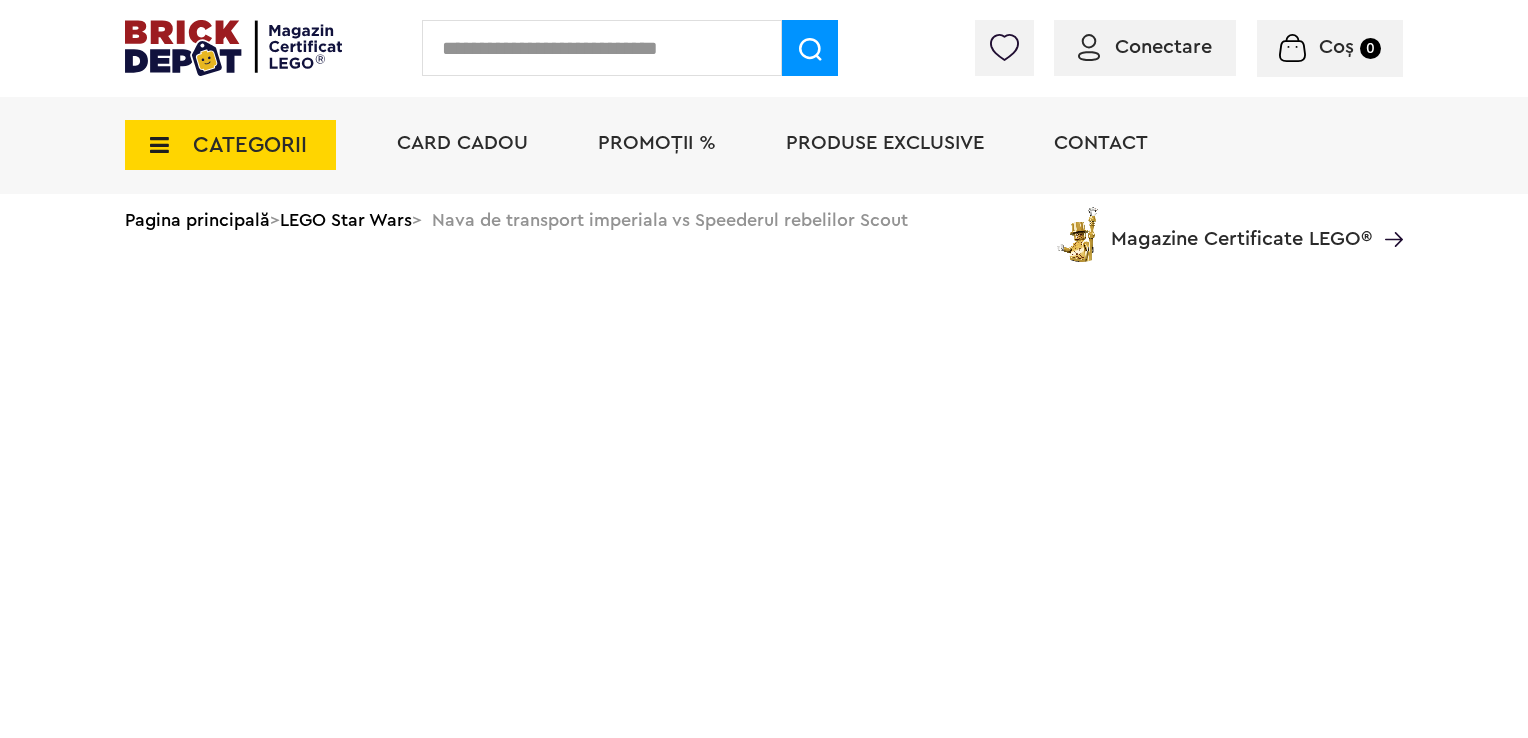 scroll, scrollTop: 0, scrollLeft: 0, axis: both 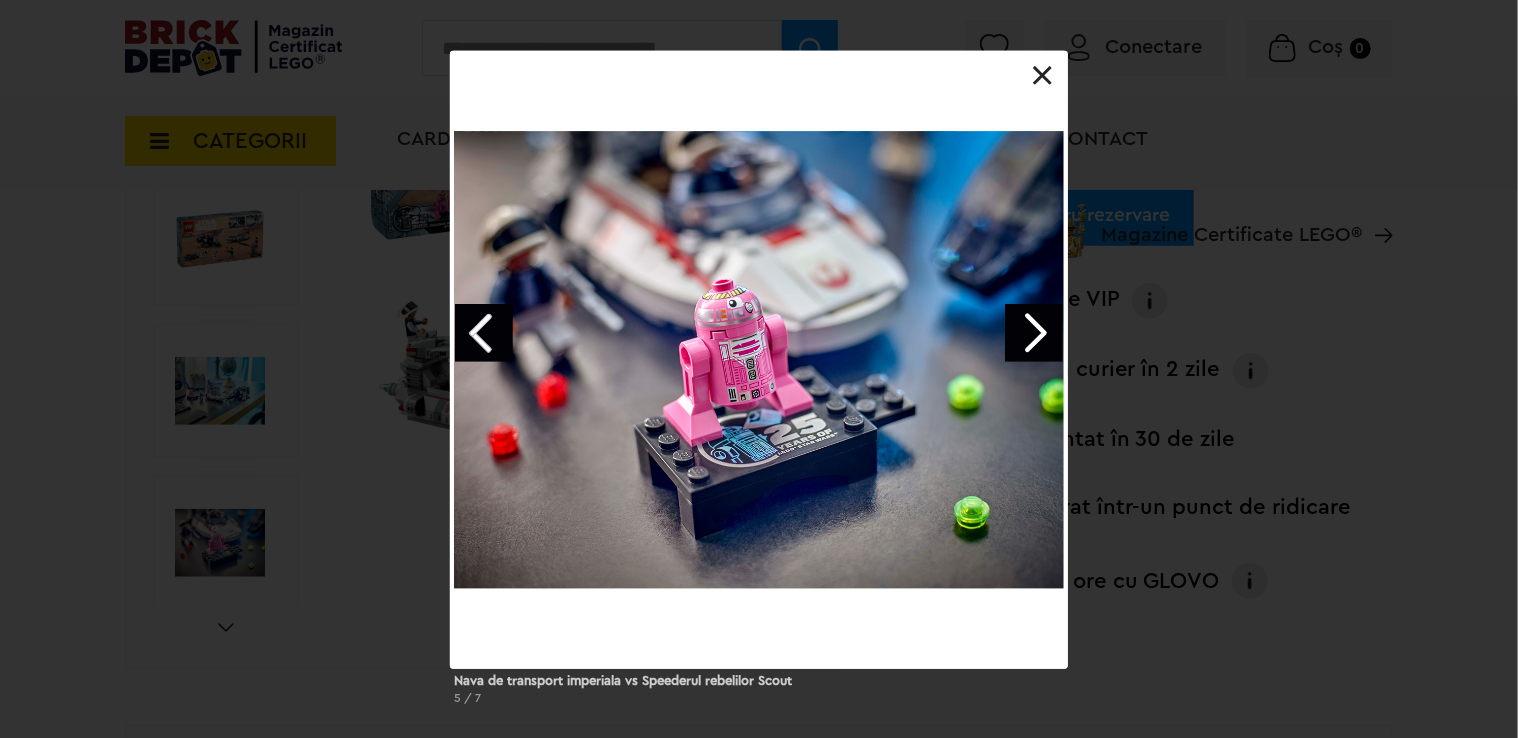 click at bounding box center (1043, 76) 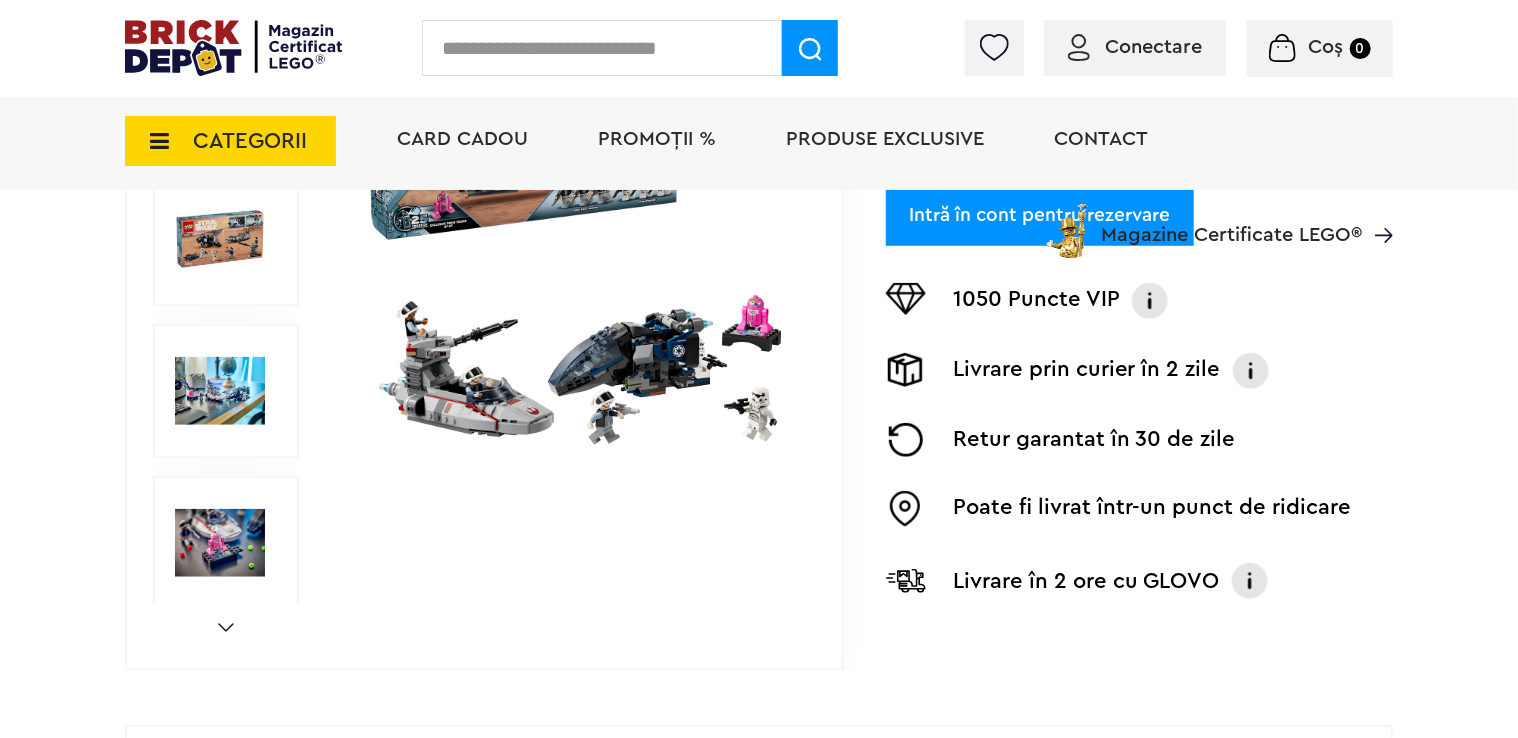 click at bounding box center (571, 240) 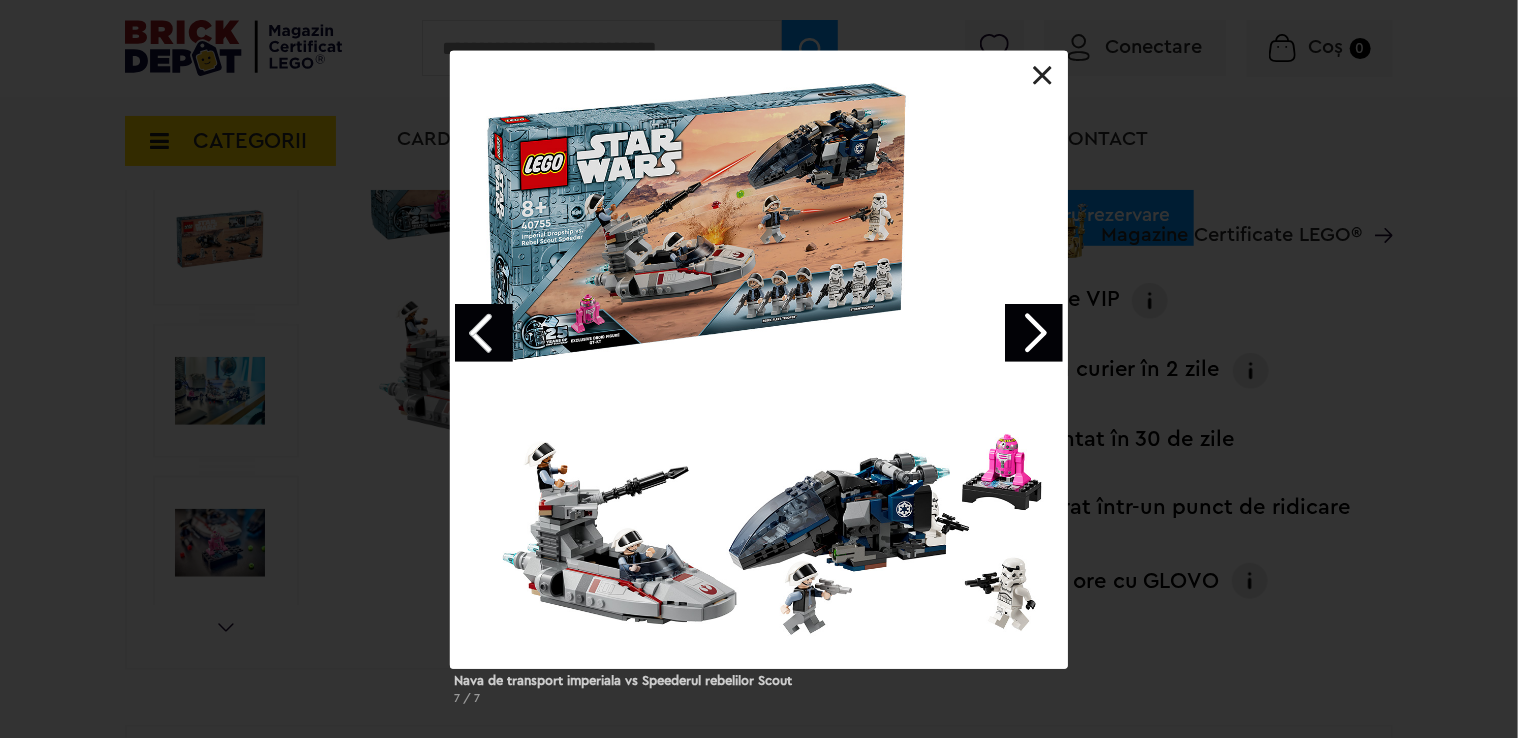 click at bounding box center (1034, 333) 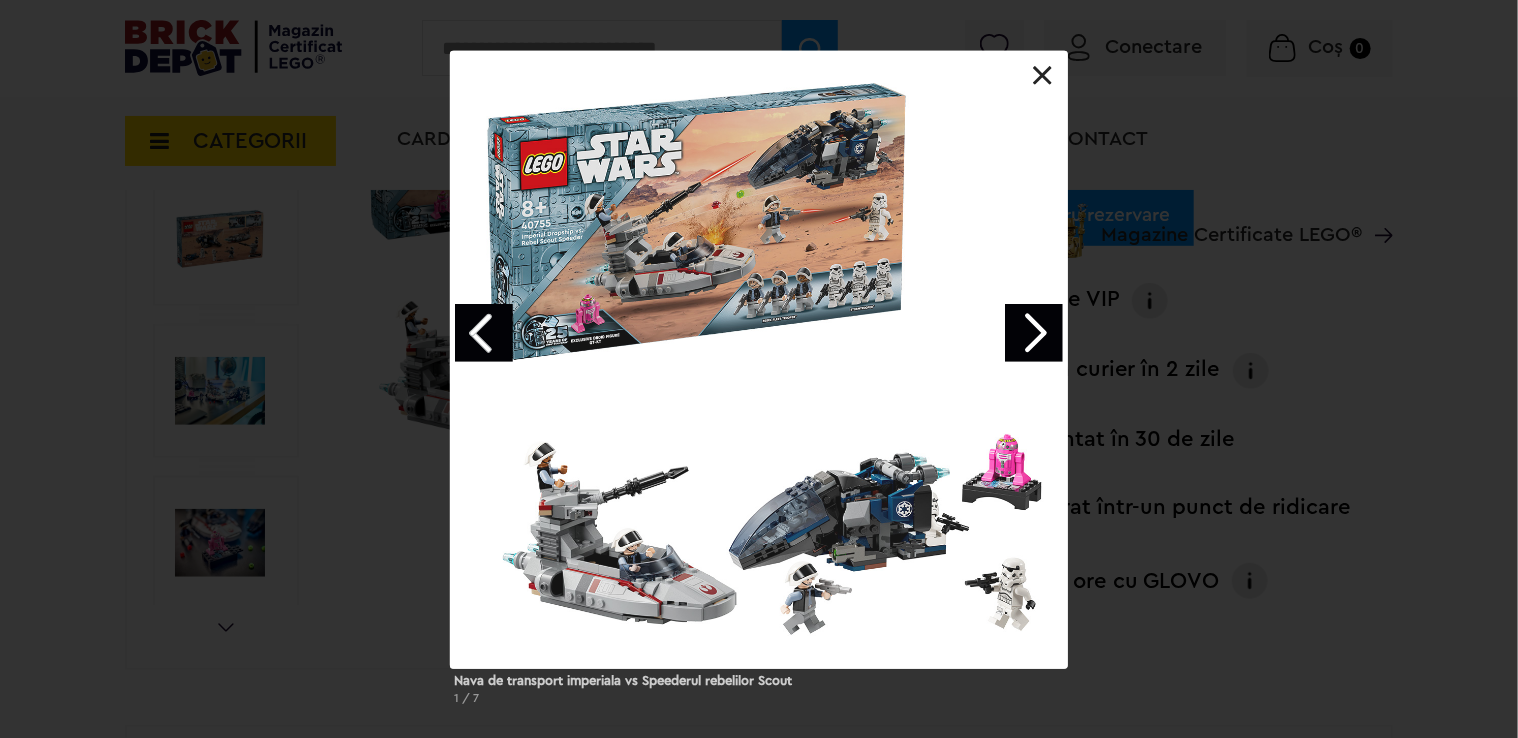 click at bounding box center (1034, 333) 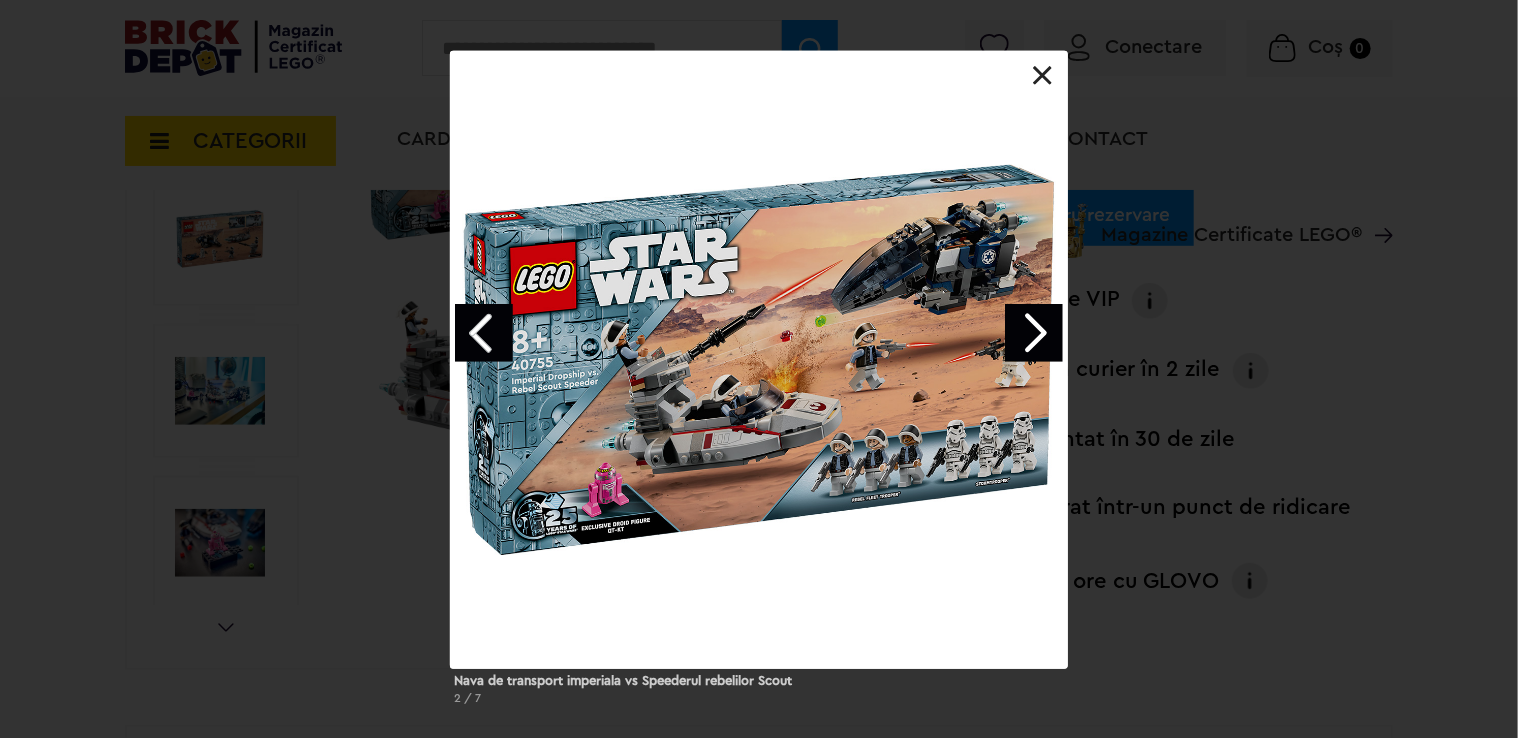 click at bounding box center (1034, 333) 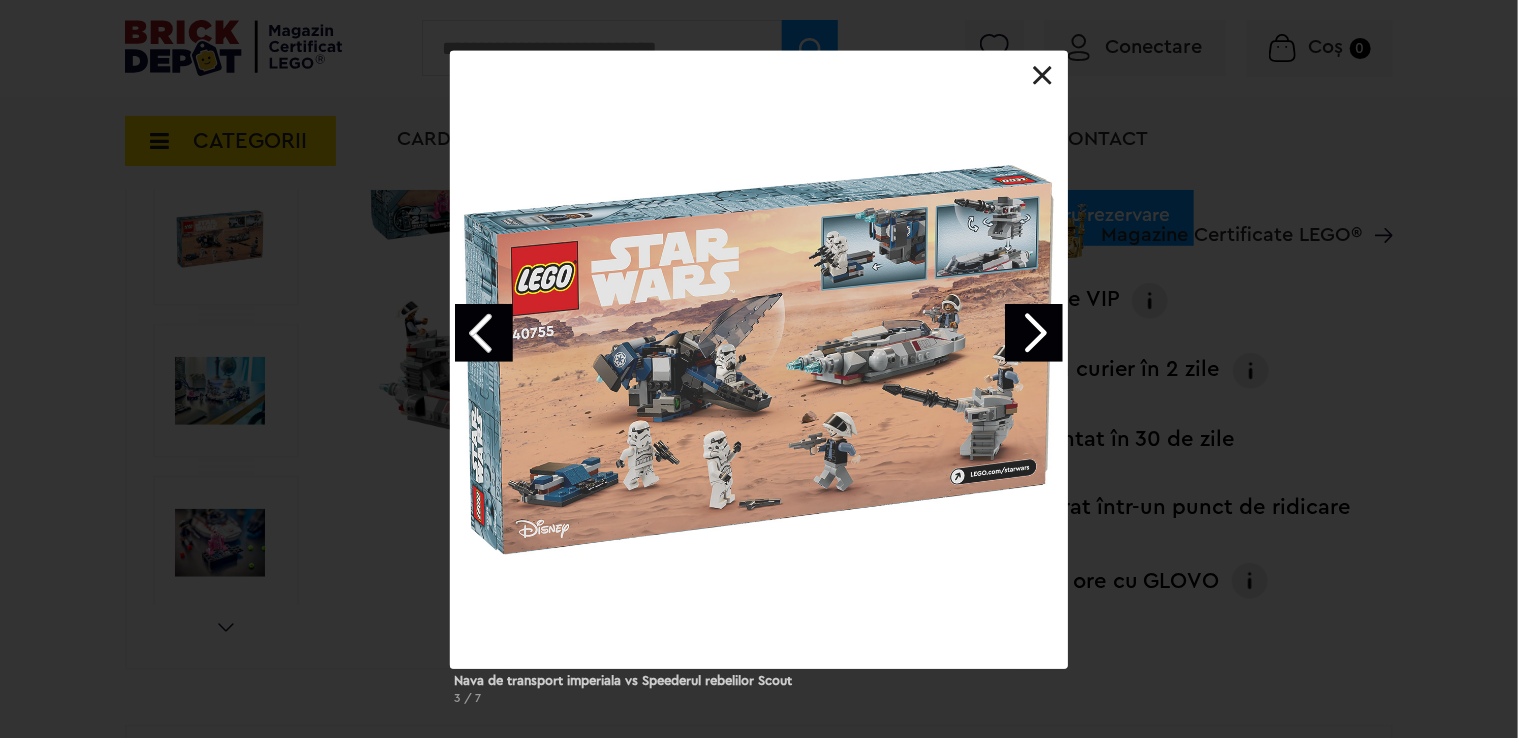 click at bounding box center (1034, 333) 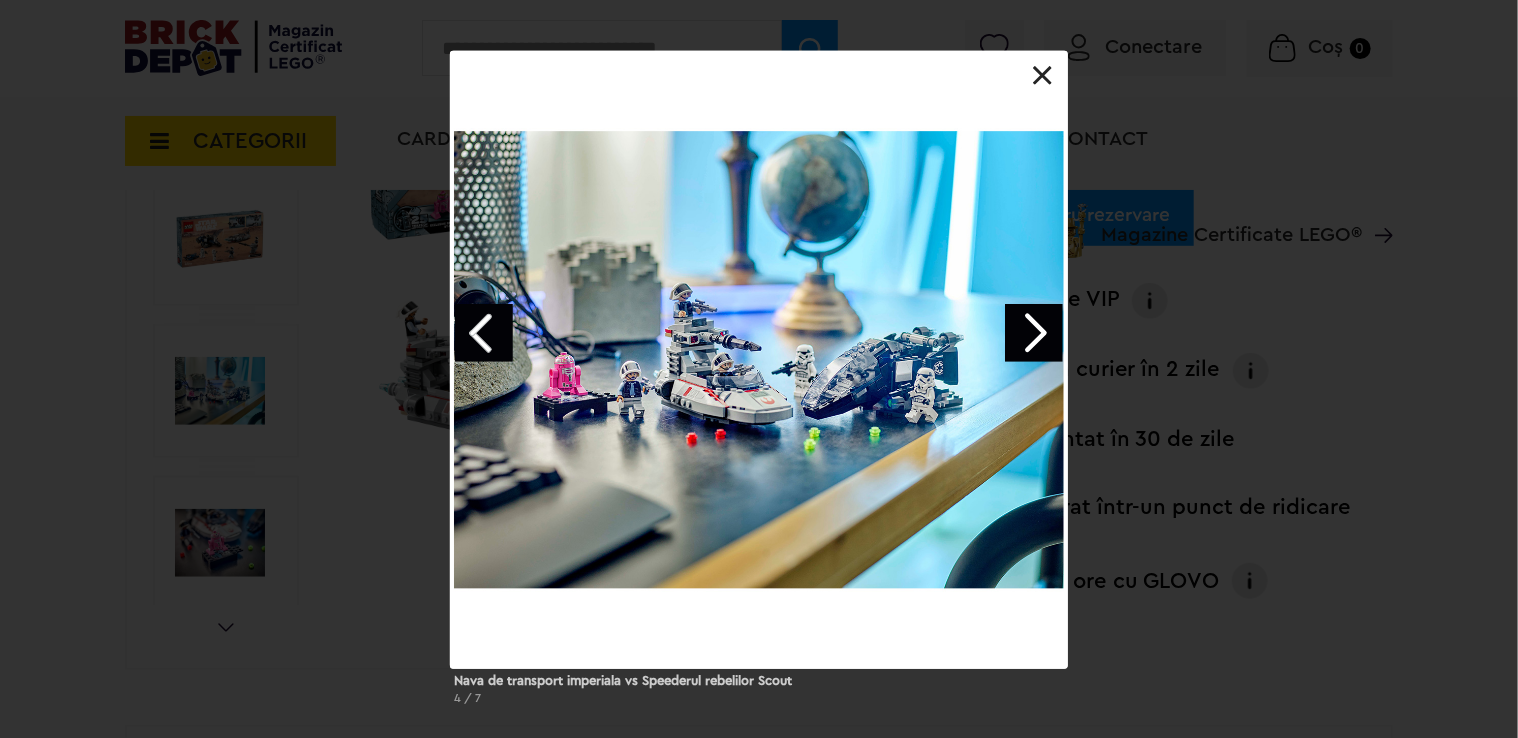 click at bounding box center [1034, 333] 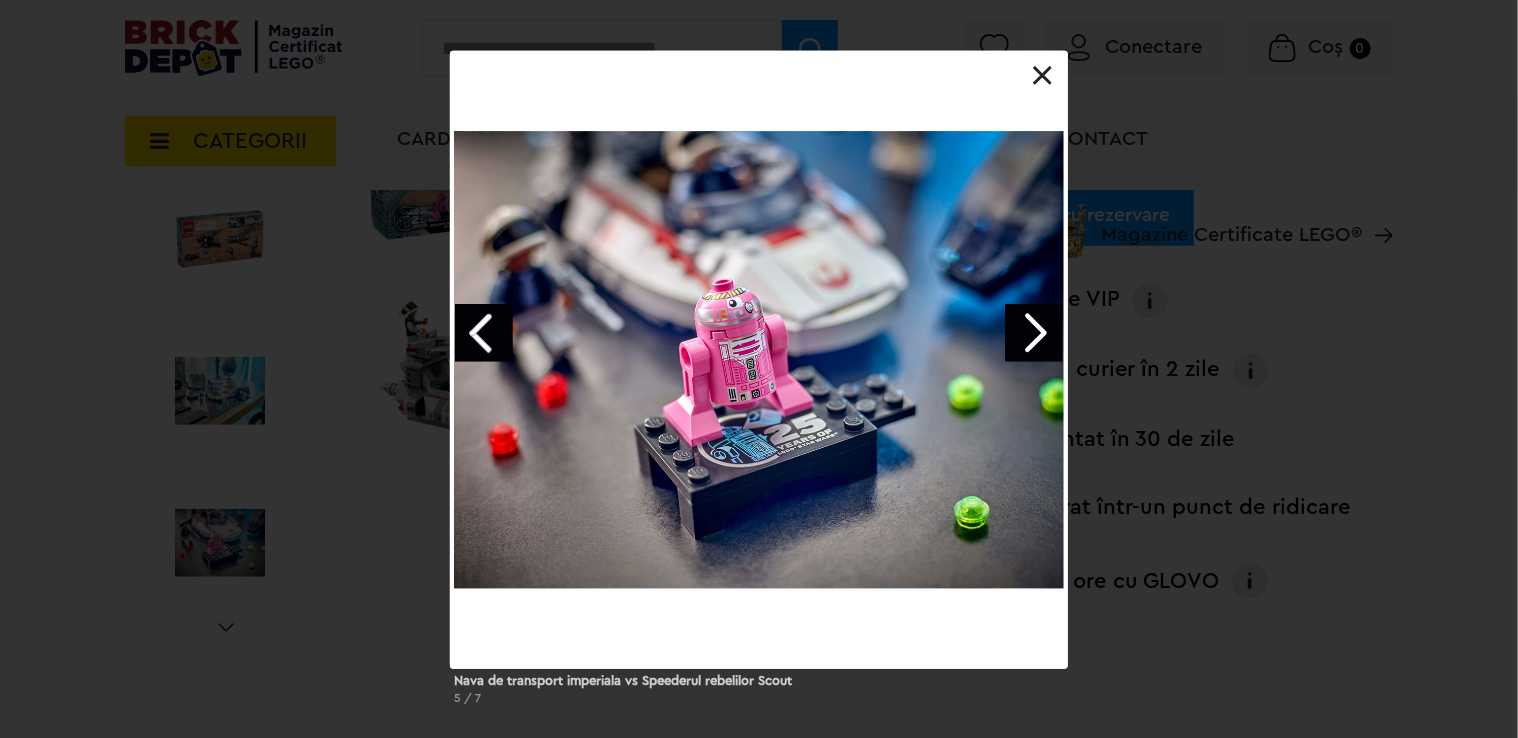 click at bounding box center [1034, 333] 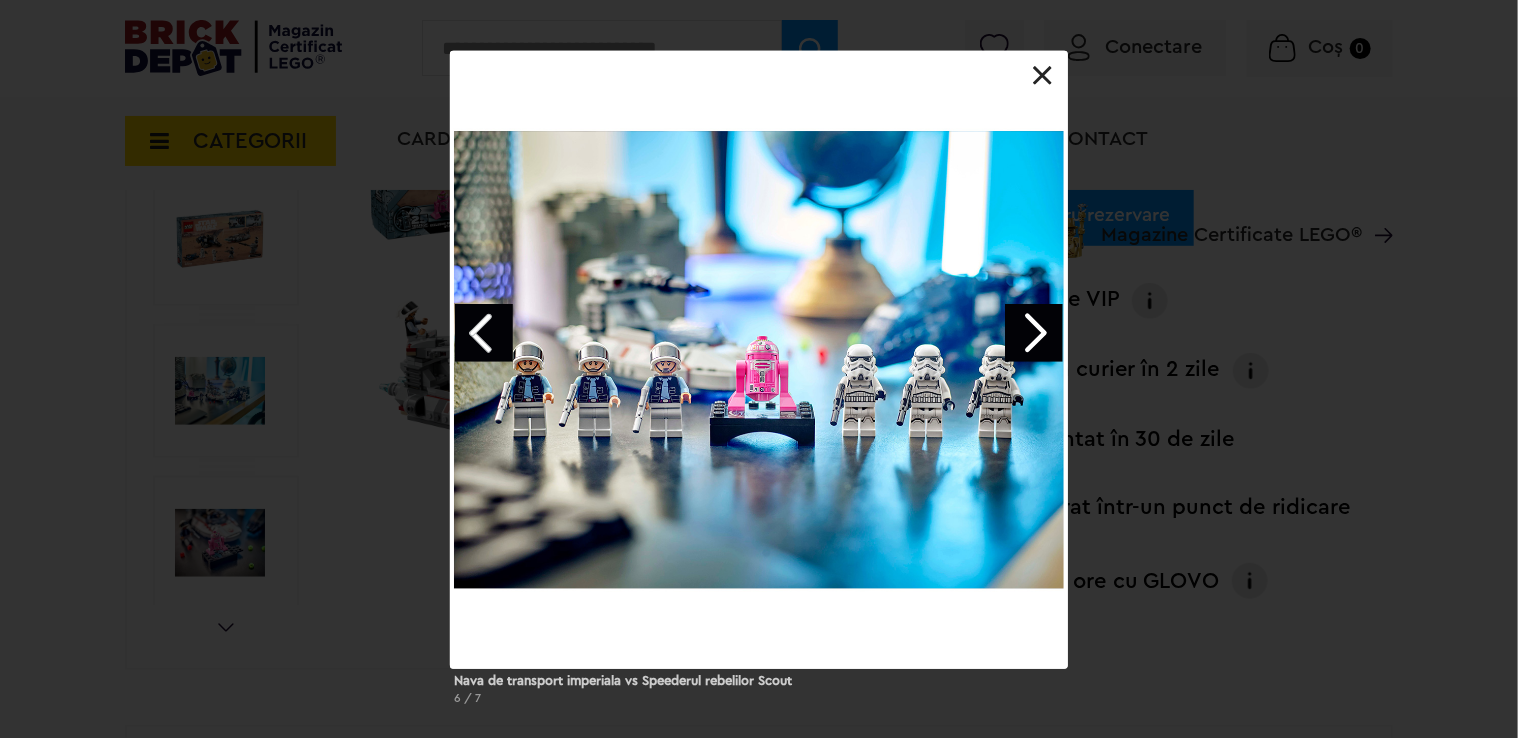 click at bounding box center [1043, 76] 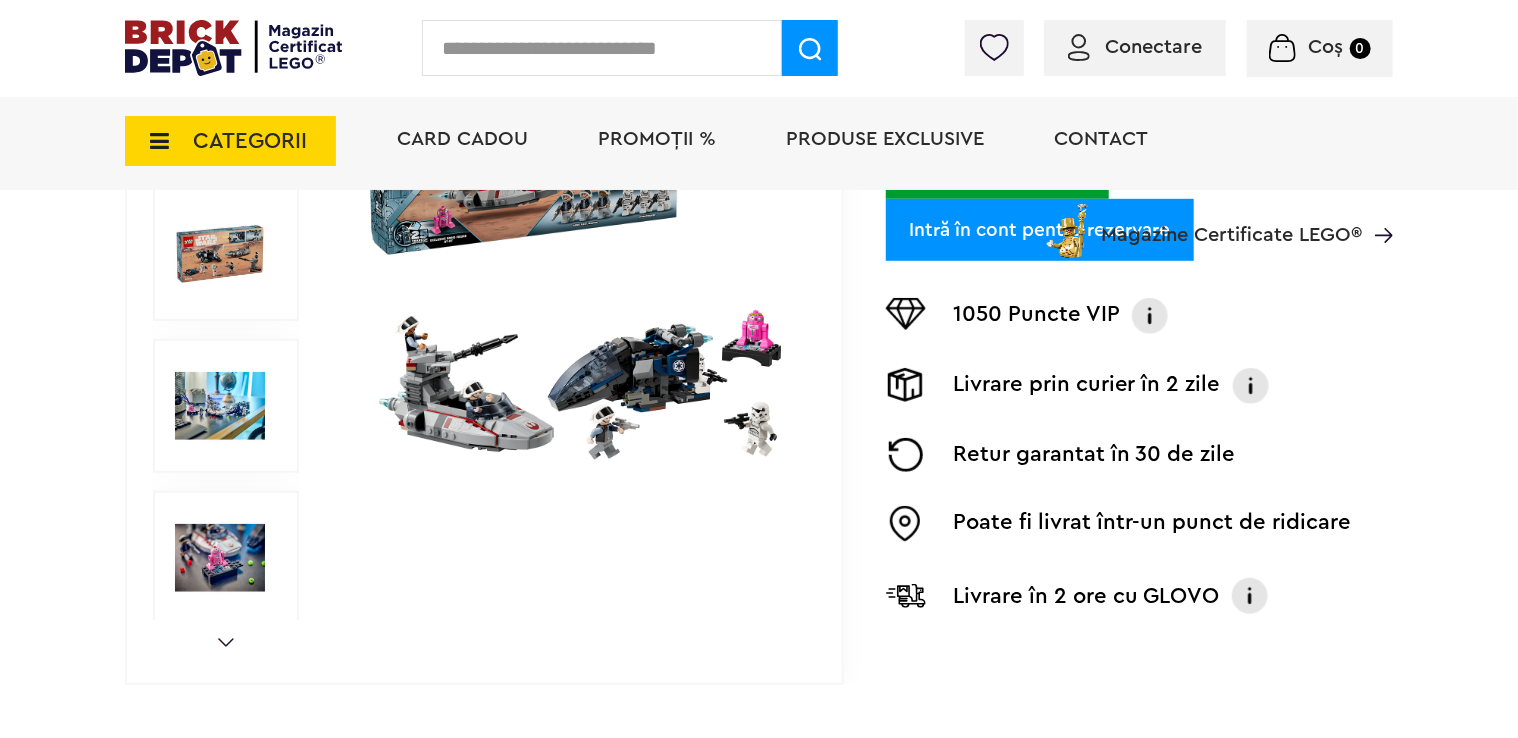 scroll, scrollTop: 533, scrollLeft: 0, axis: vertical 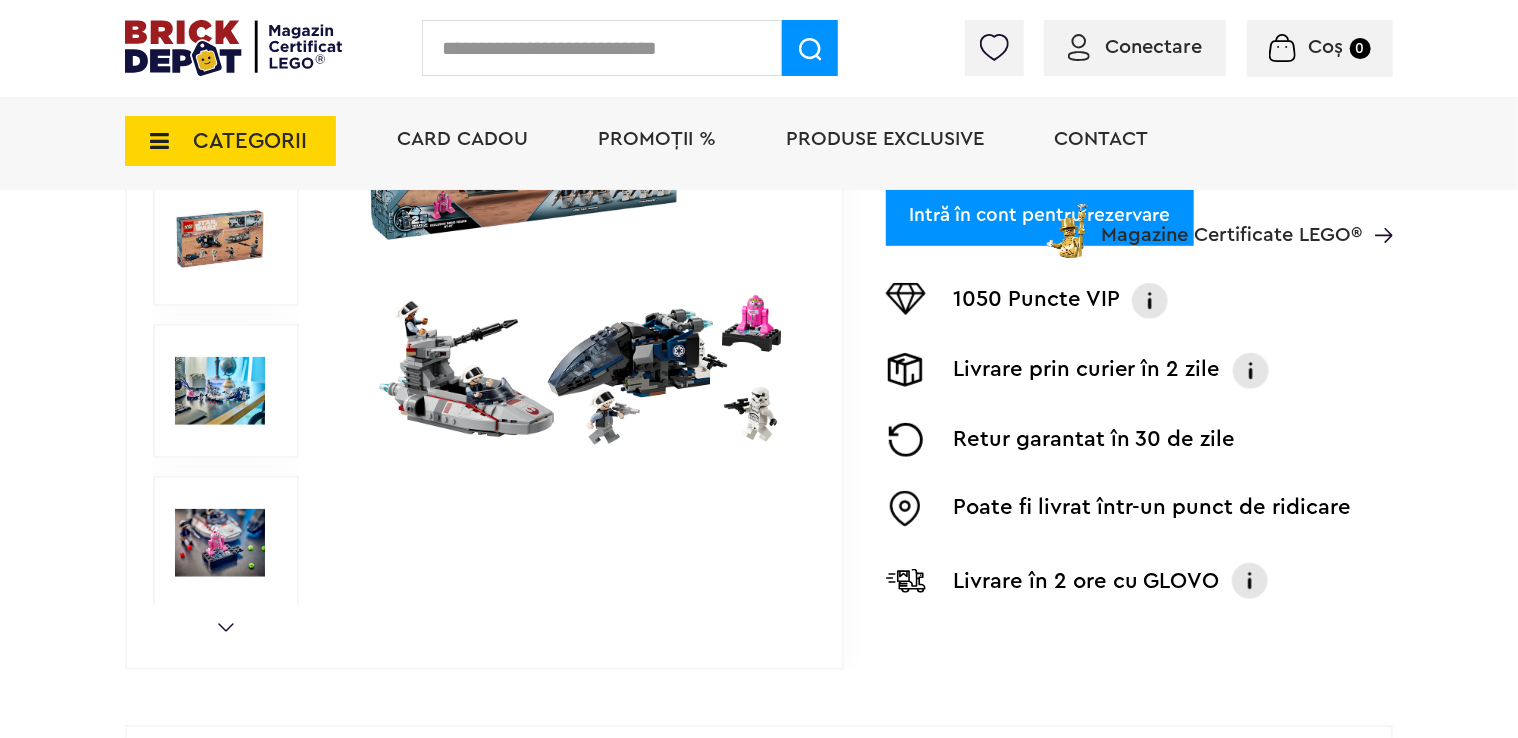 click on "1/6" at bounding box center (571, 239) 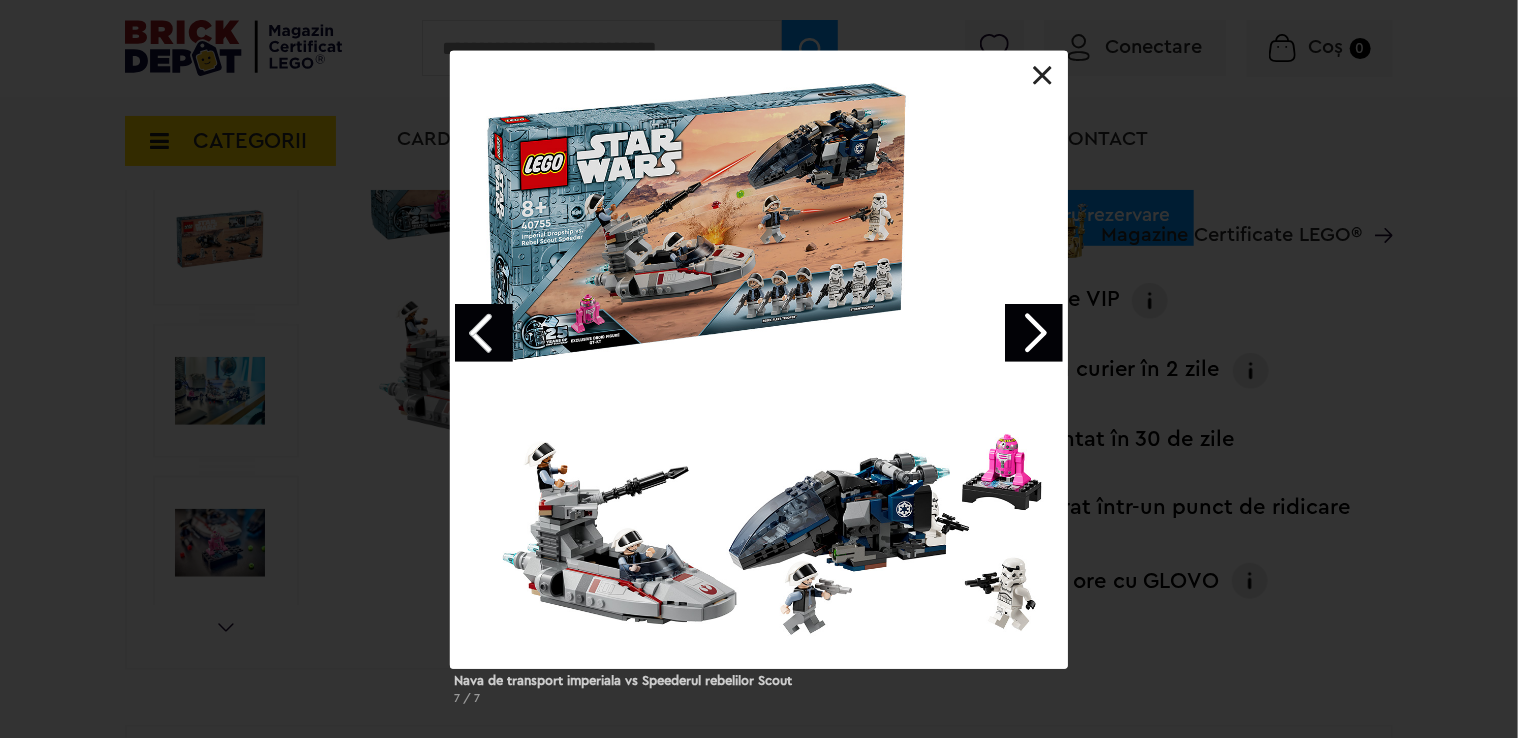 click on "Nava de transport imperiala vs Speederul rebelilor Scout 7 / 7" at bounding box center (759, 386) 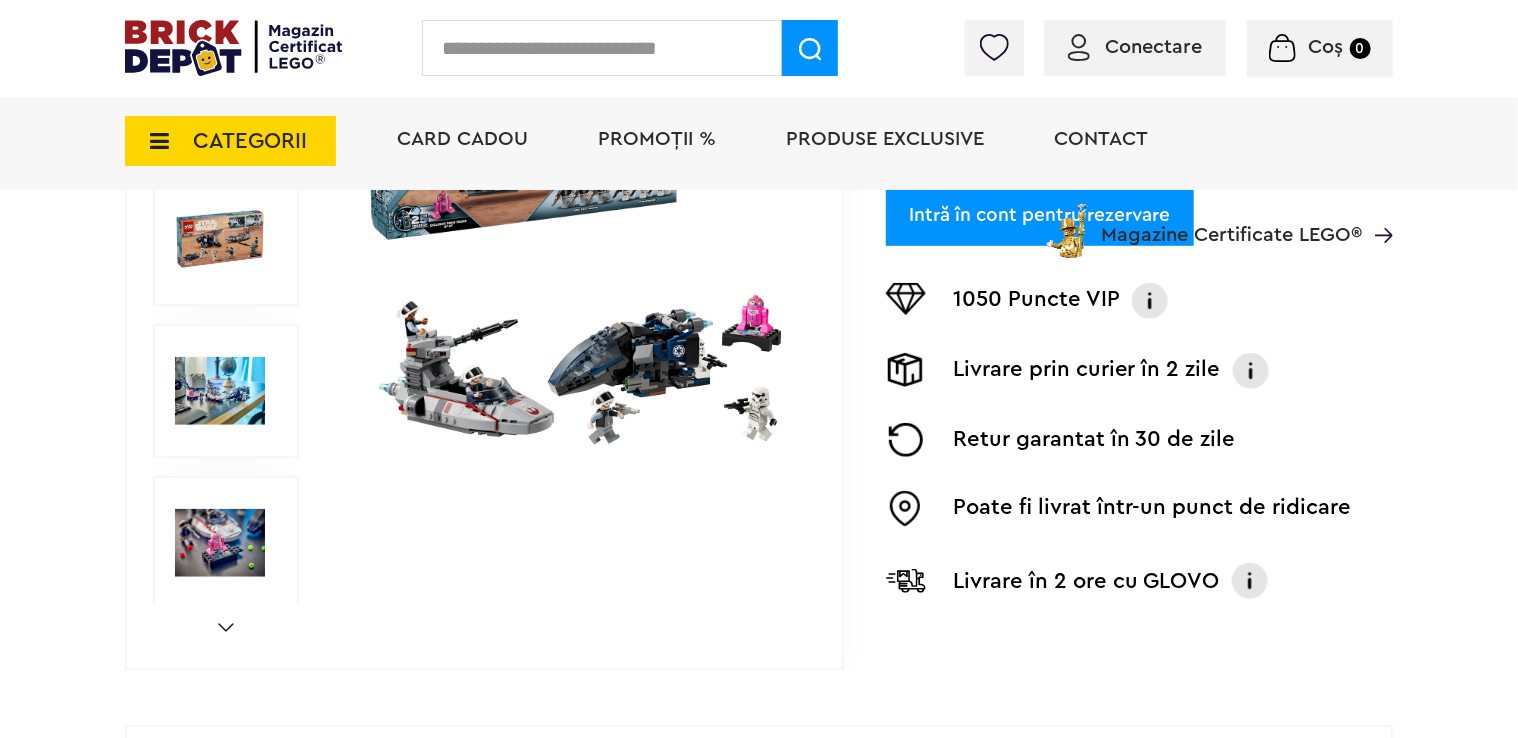 click on "Prev Next
1/6" at bounding box center (484, 239) 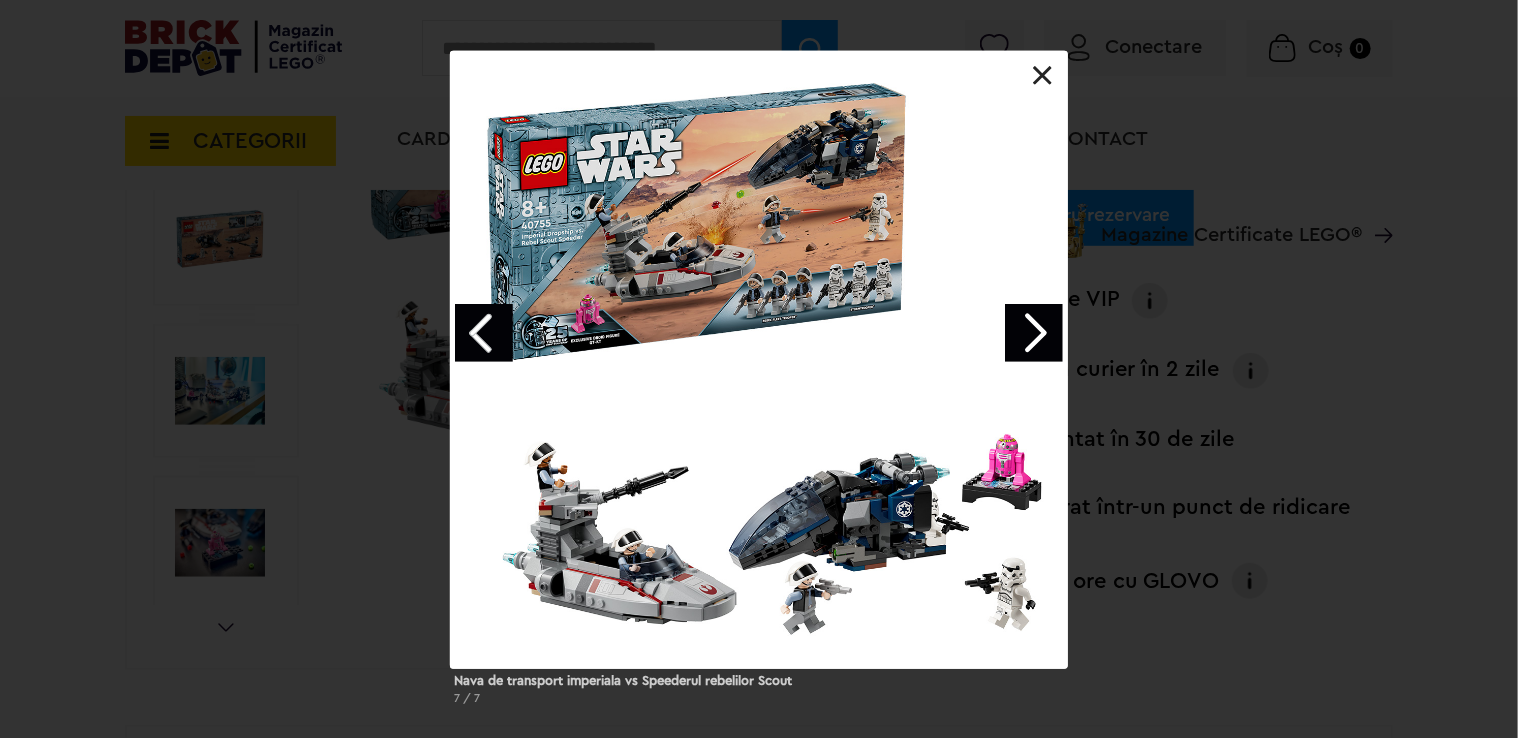 click at bounding box center (1034, 333) 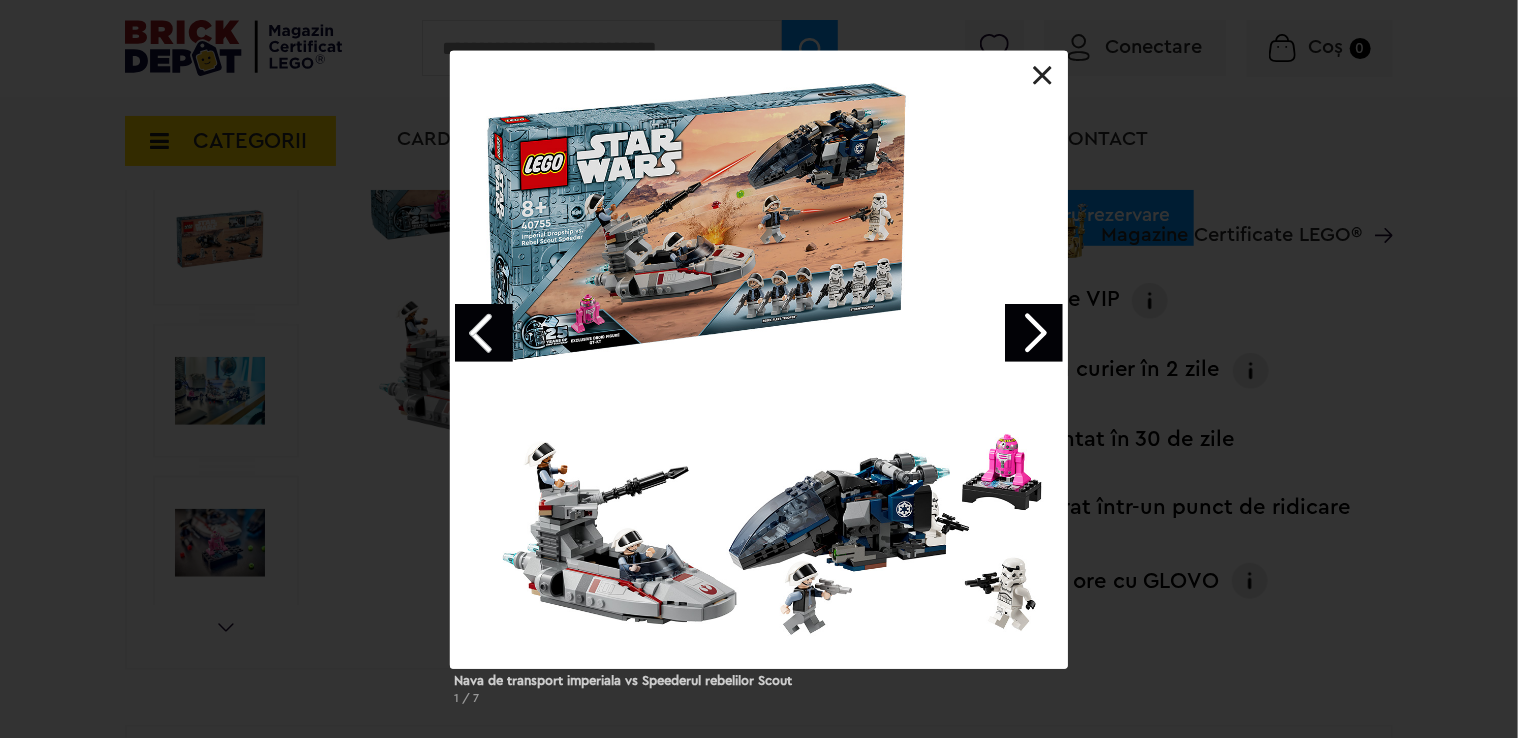 click at bounding box center [1034, 333] 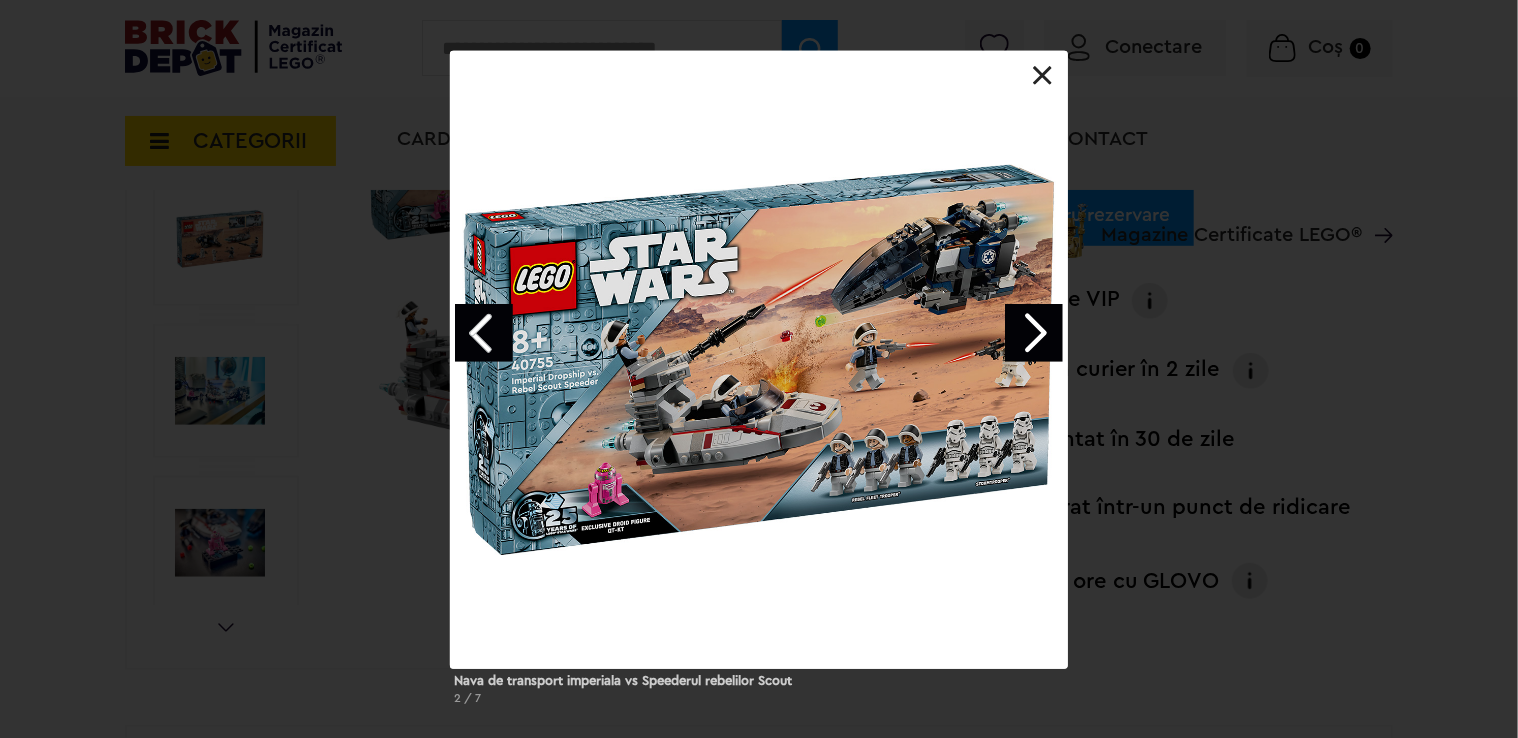 click at bounding box center (1034, 333) 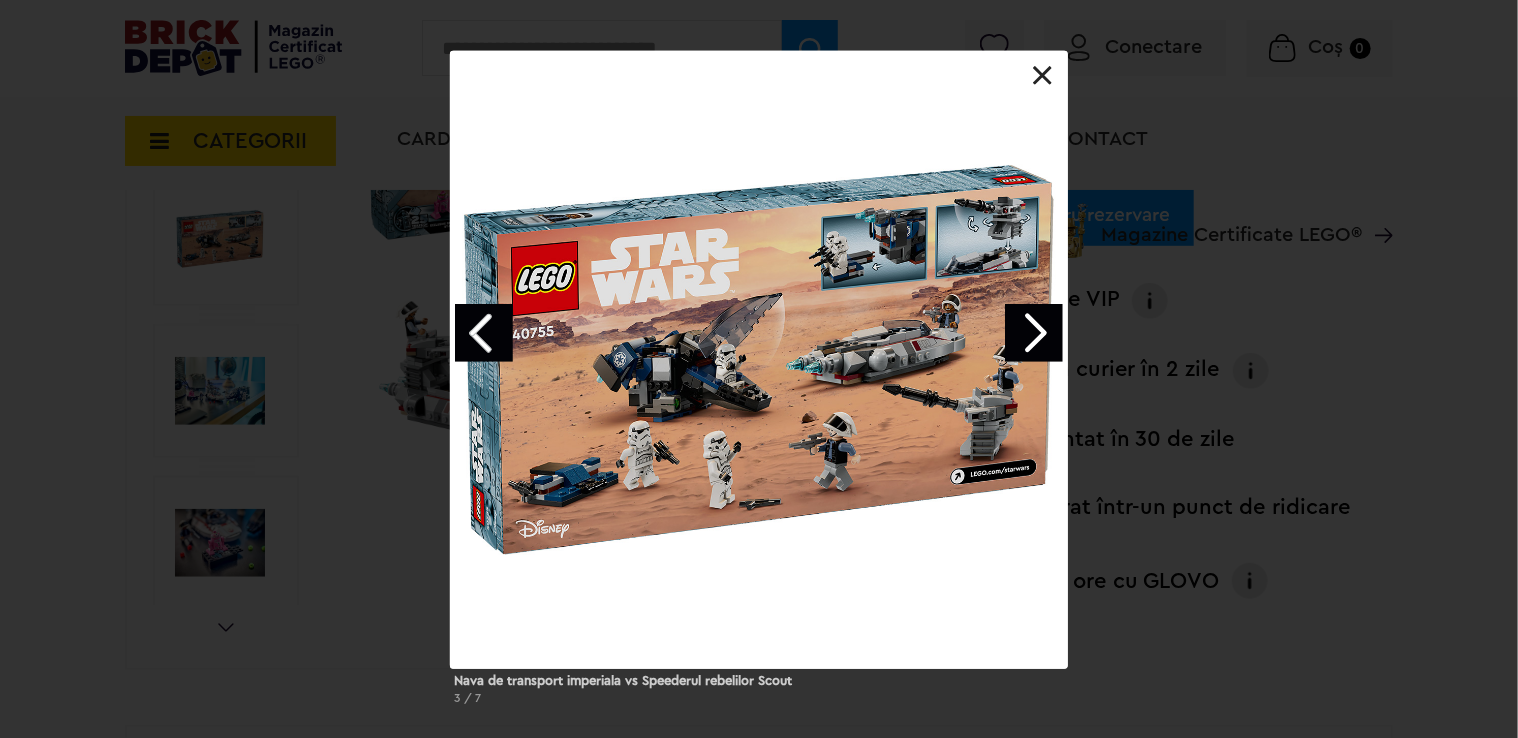 click at bounding box center [1034, 333] 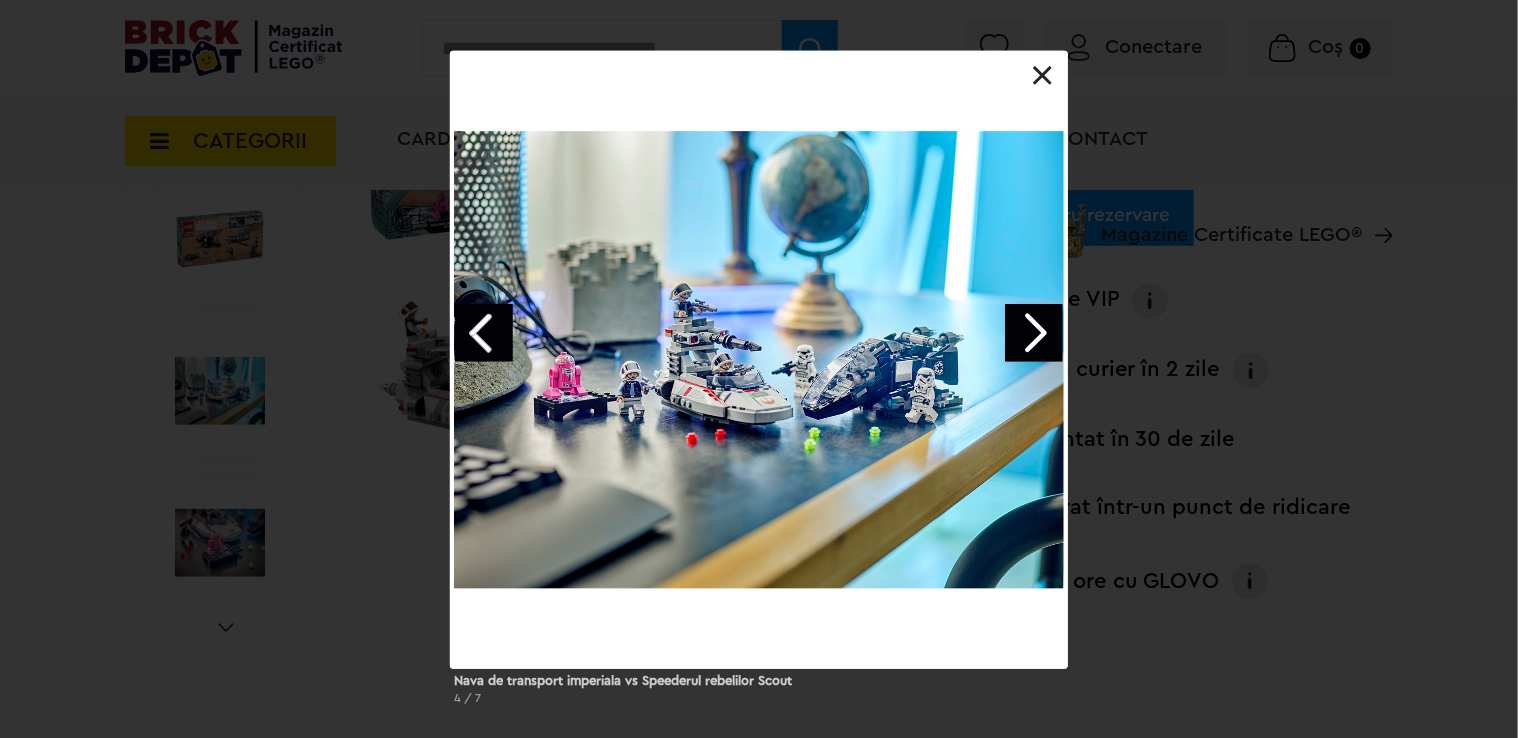click at bounding box center [1043, 76] 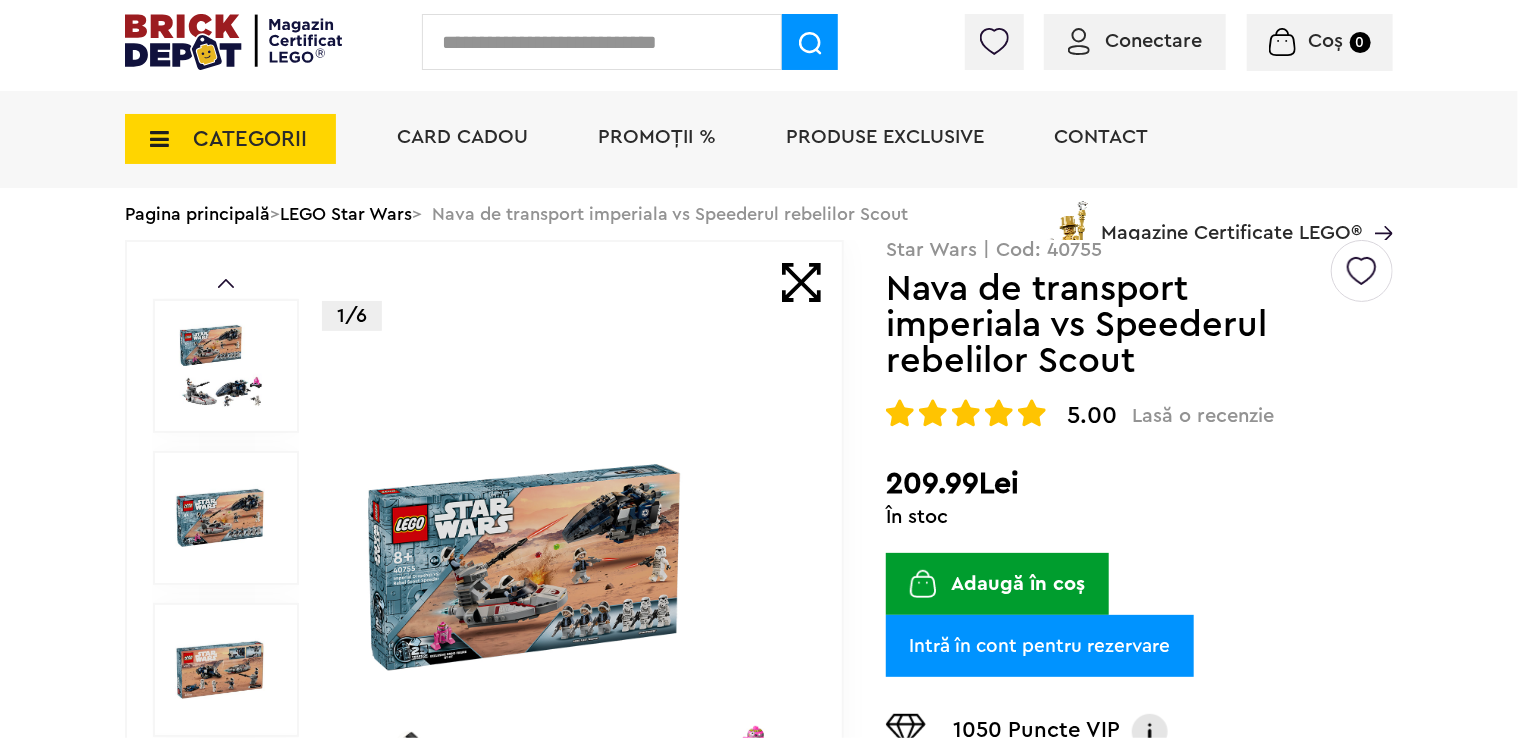scroll, scrollTop: 0, scrollLeft: 0, axis: both 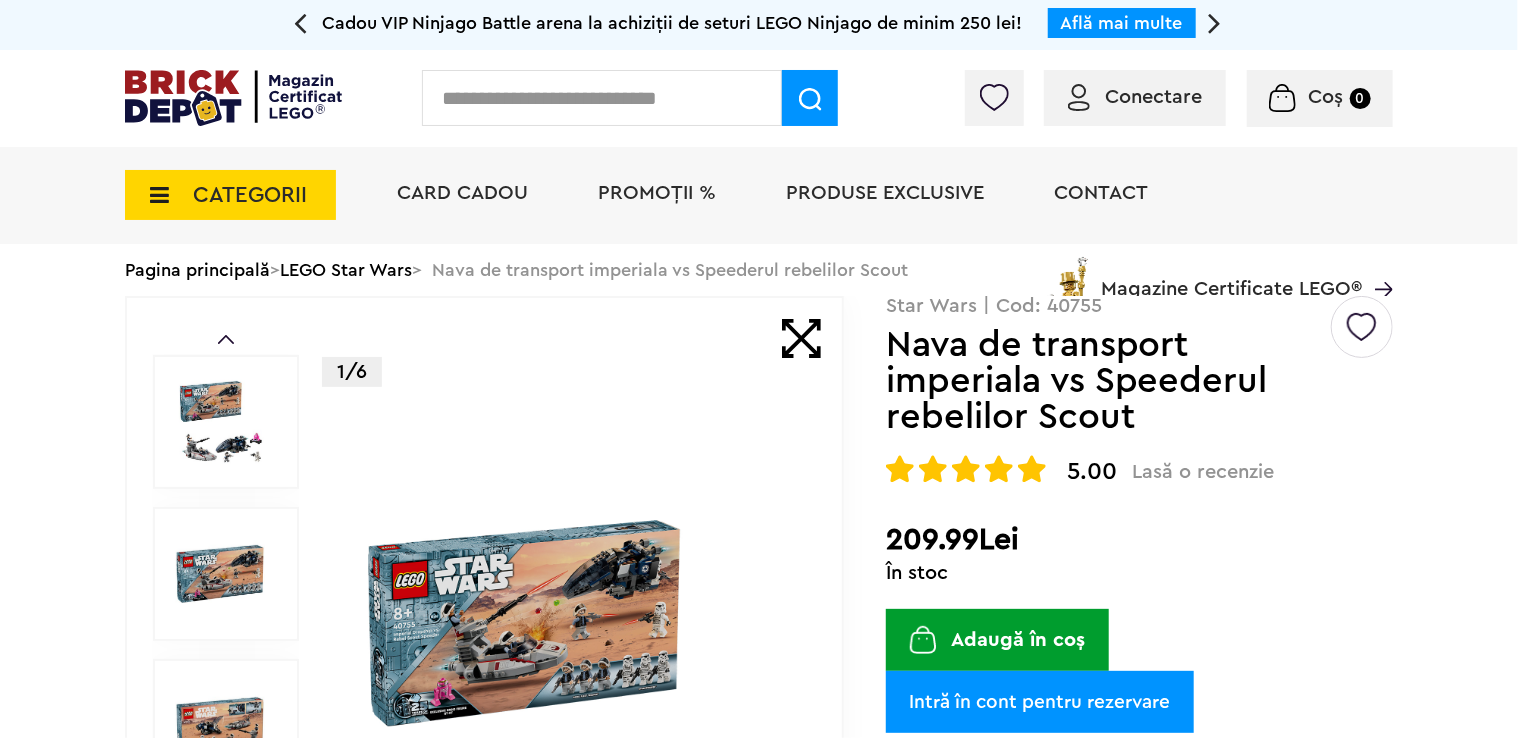 click on "Conectare" at bounding box center (1153, 97) 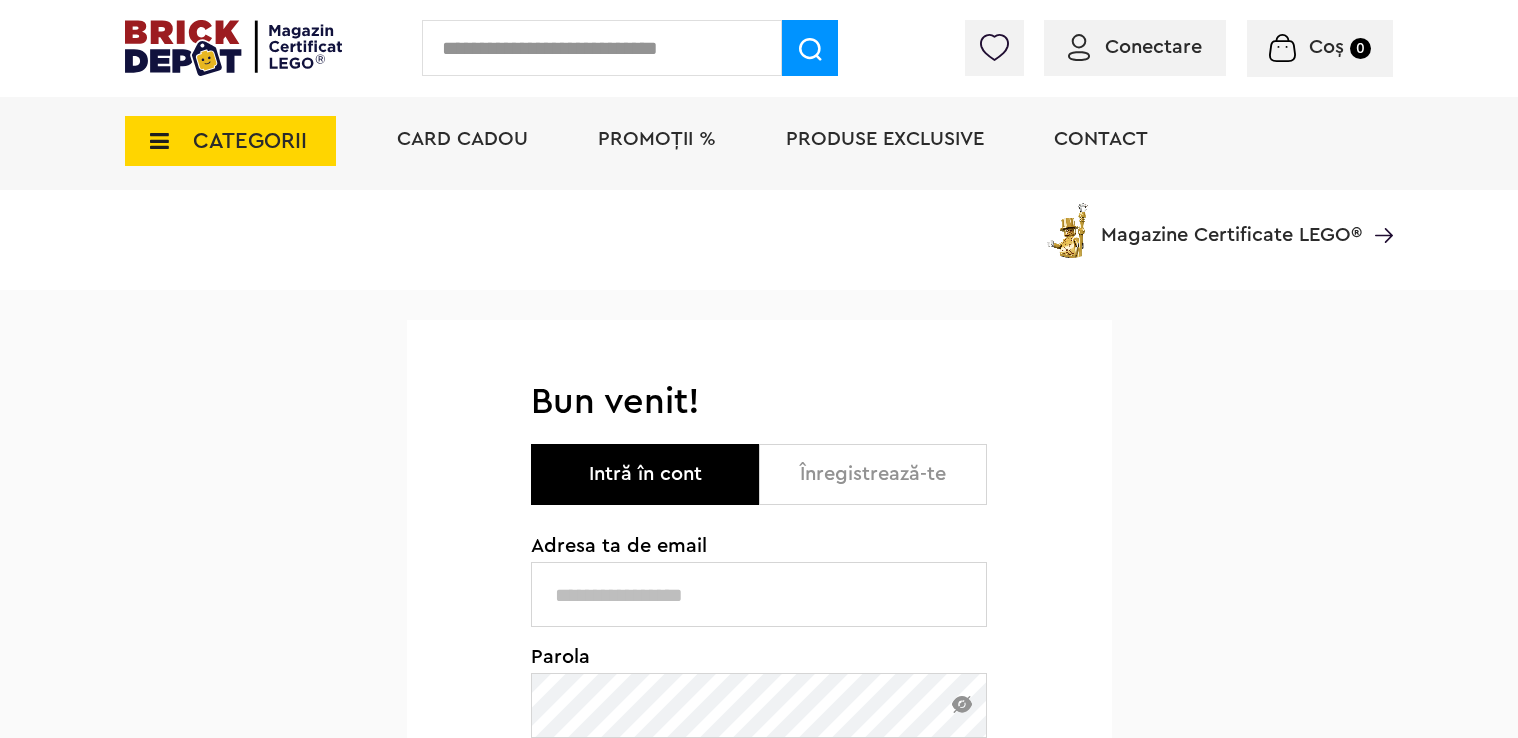 scroll, scrollTop: 266, scrollLeft: 0, axis: vertical 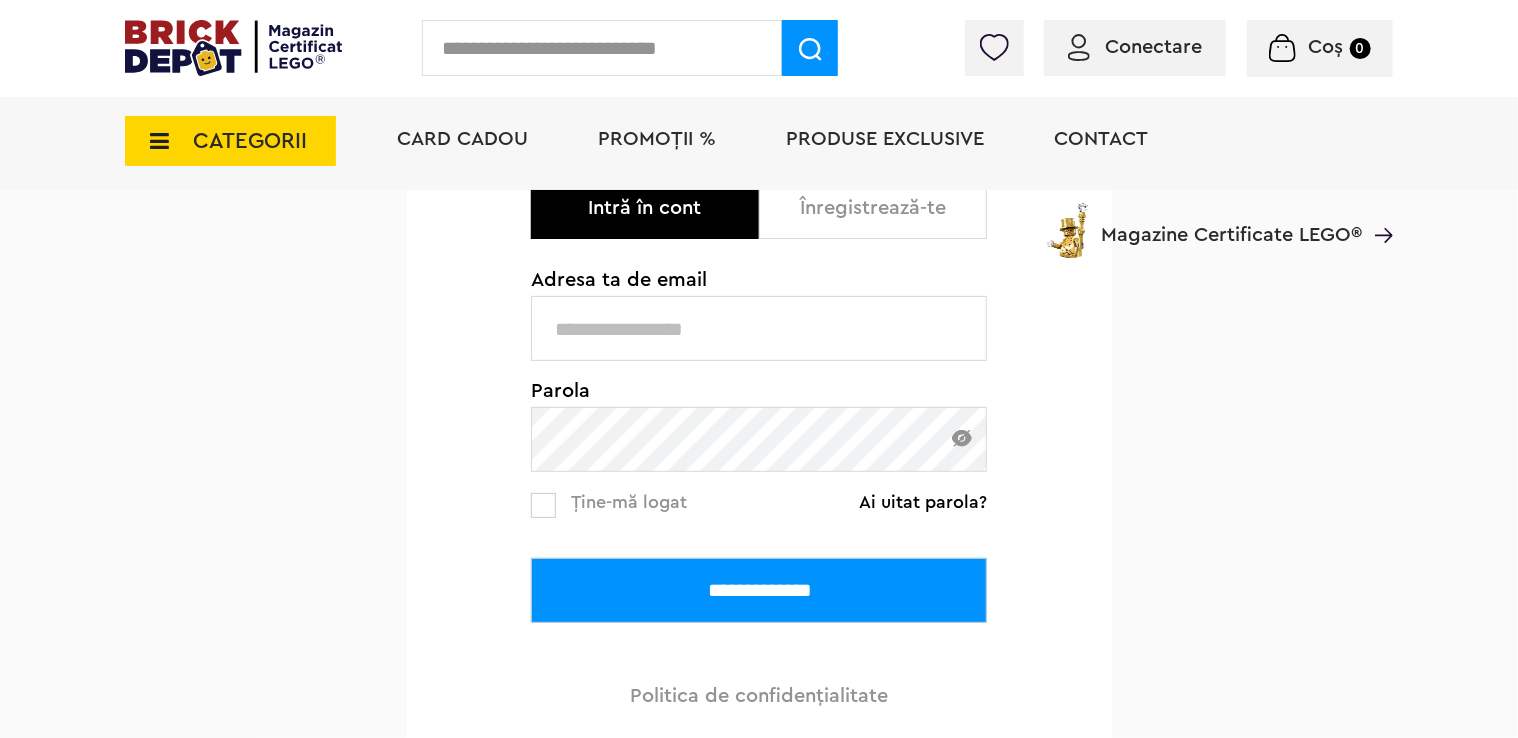 type on "**********" 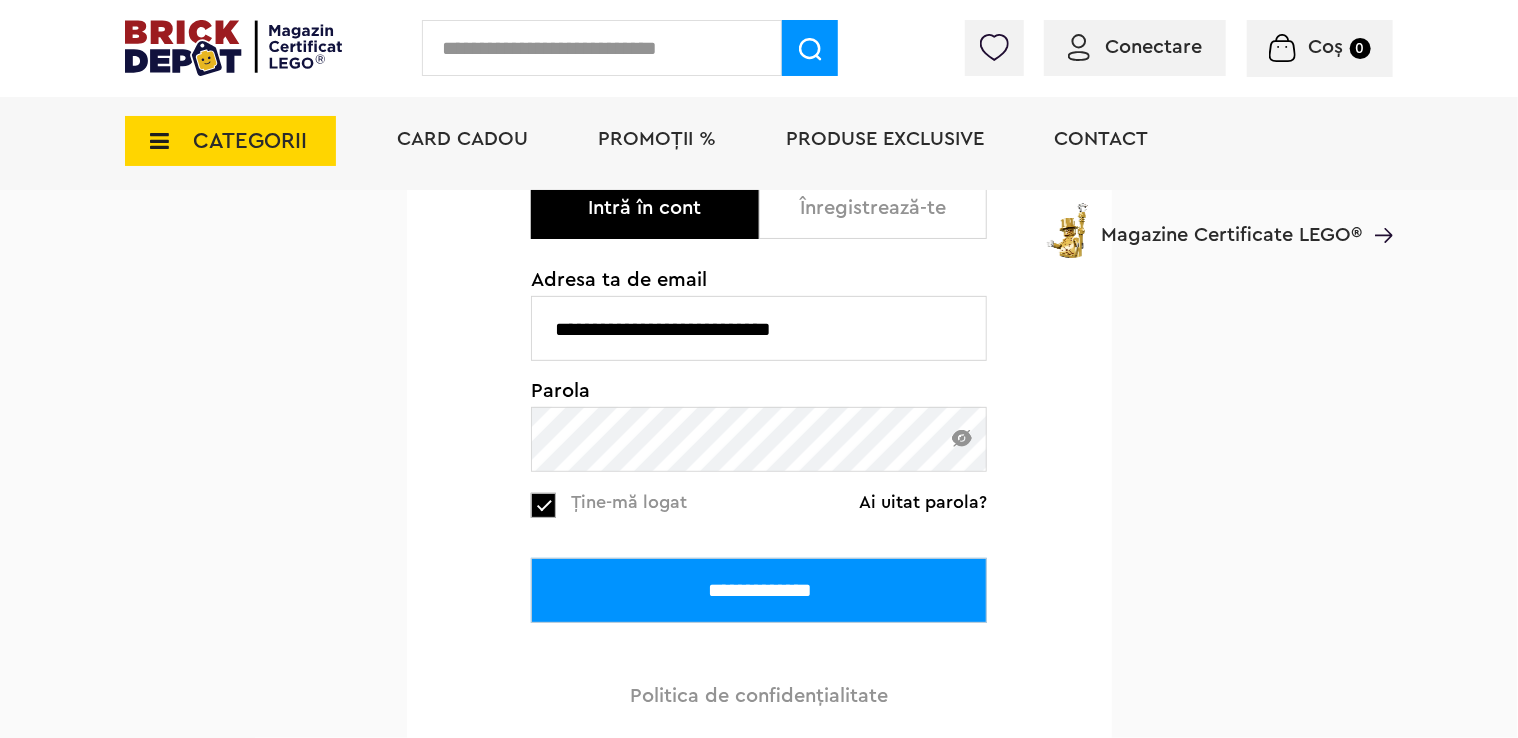 click on "**********" at bounding box center [759, 590] 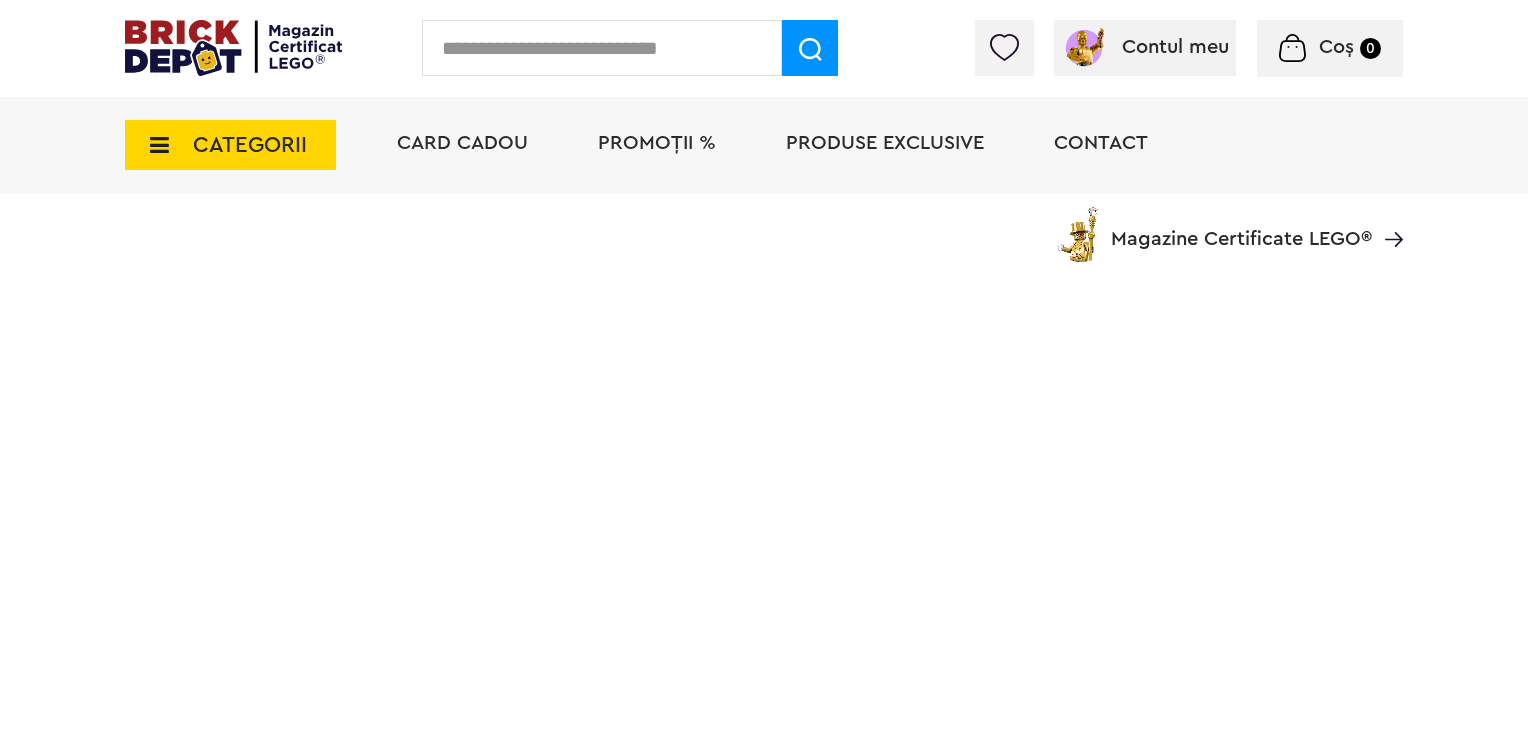scroll, scrollTop: 0, scrollLeft: 0, axis: both 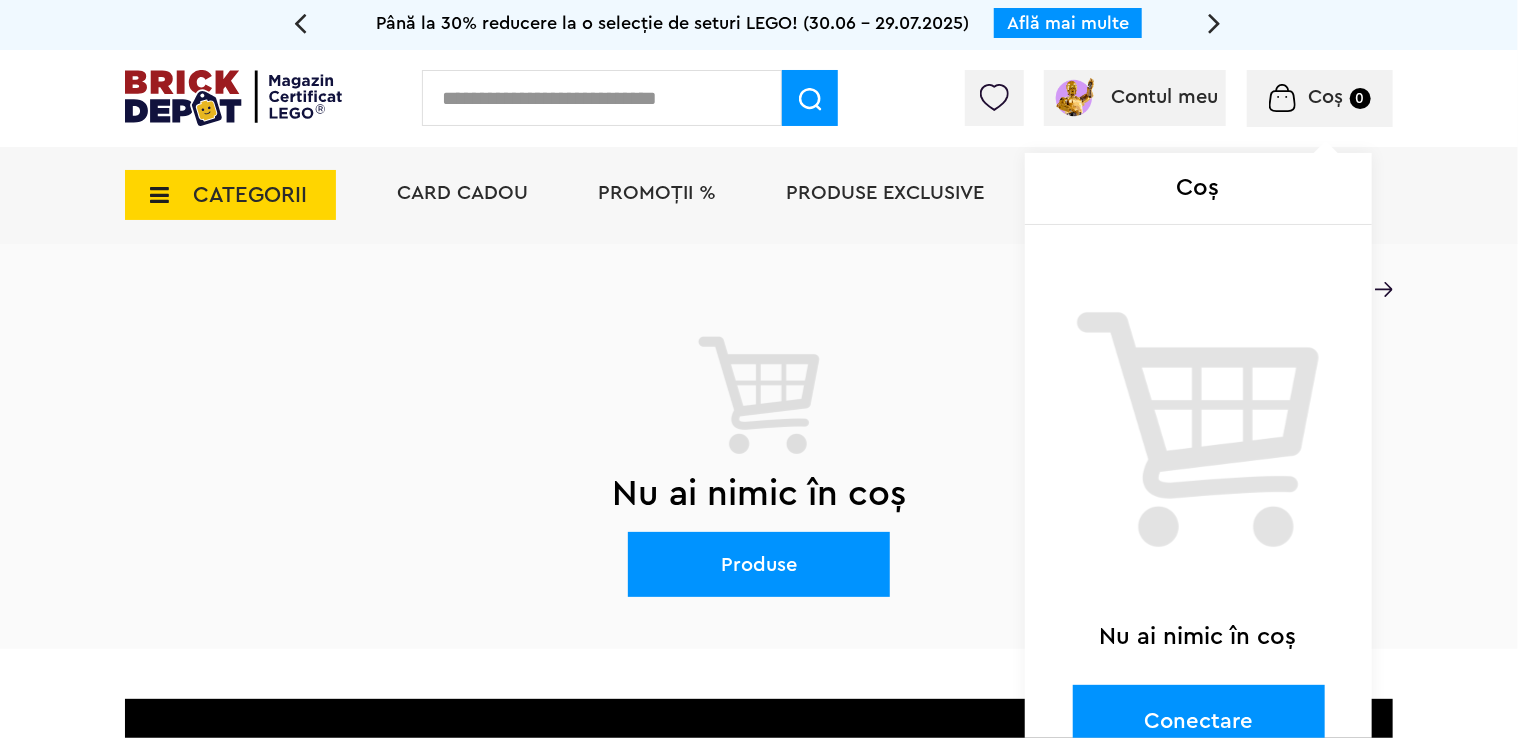 click on "Coș" at bounding box center (1326, 97) 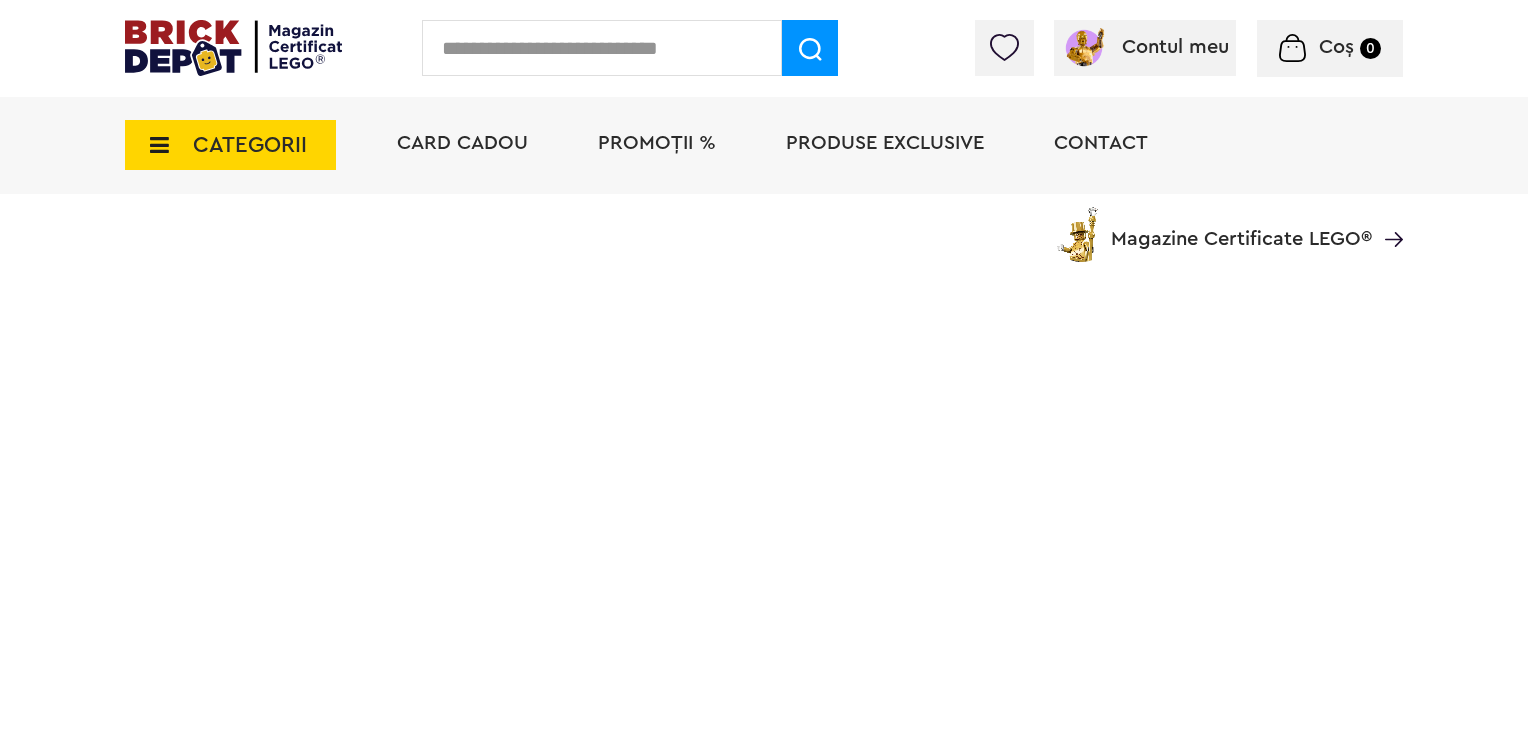 scroll, scrollTop: 0, scrollLeft: 0, axis: both 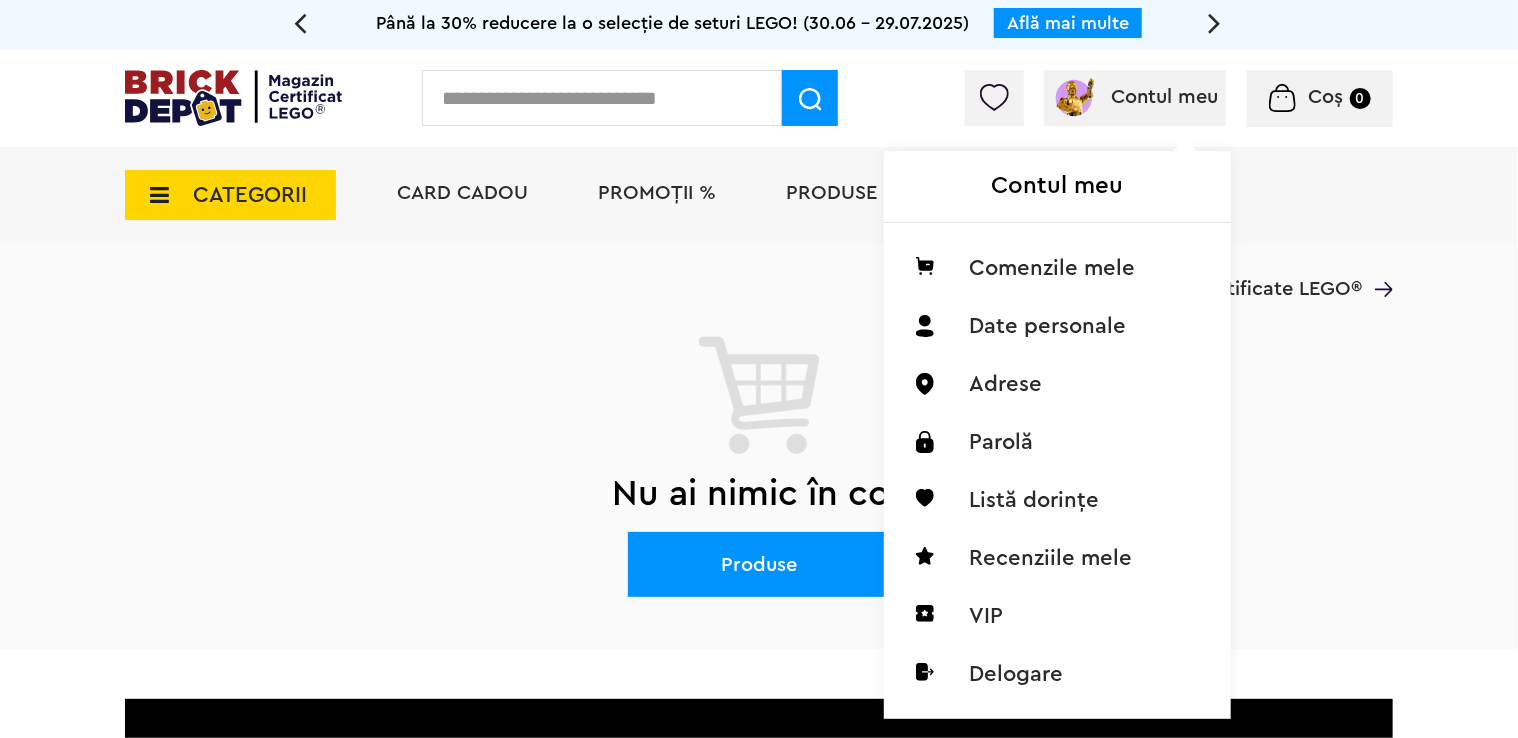 click on "Contul meu
Comenzile mele
Date personale
Adrese
Parolă
Listă dorințe
Recenziile mele
VIP
Delogare" at bounding box center (1055, 408) 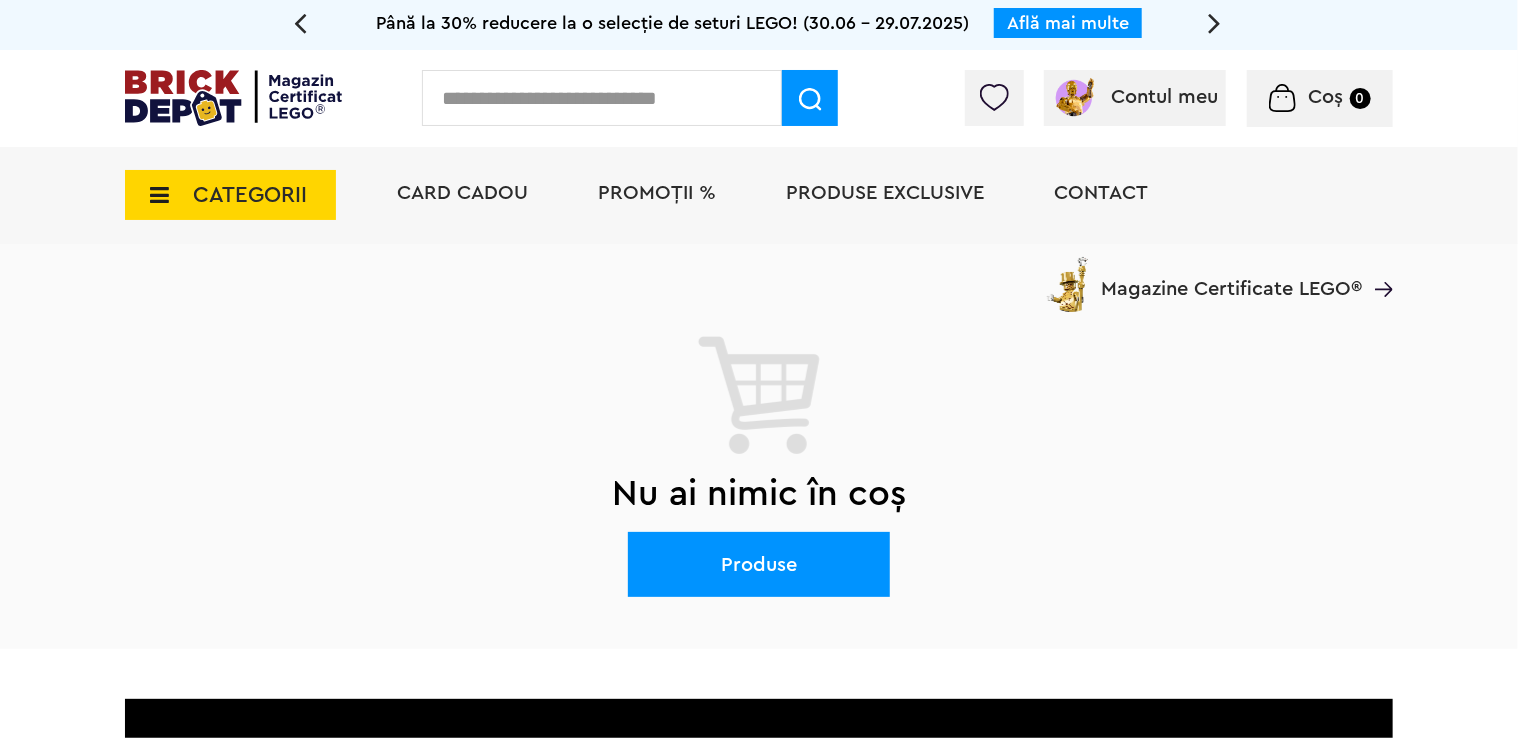 click at bounding box center (994, 97) 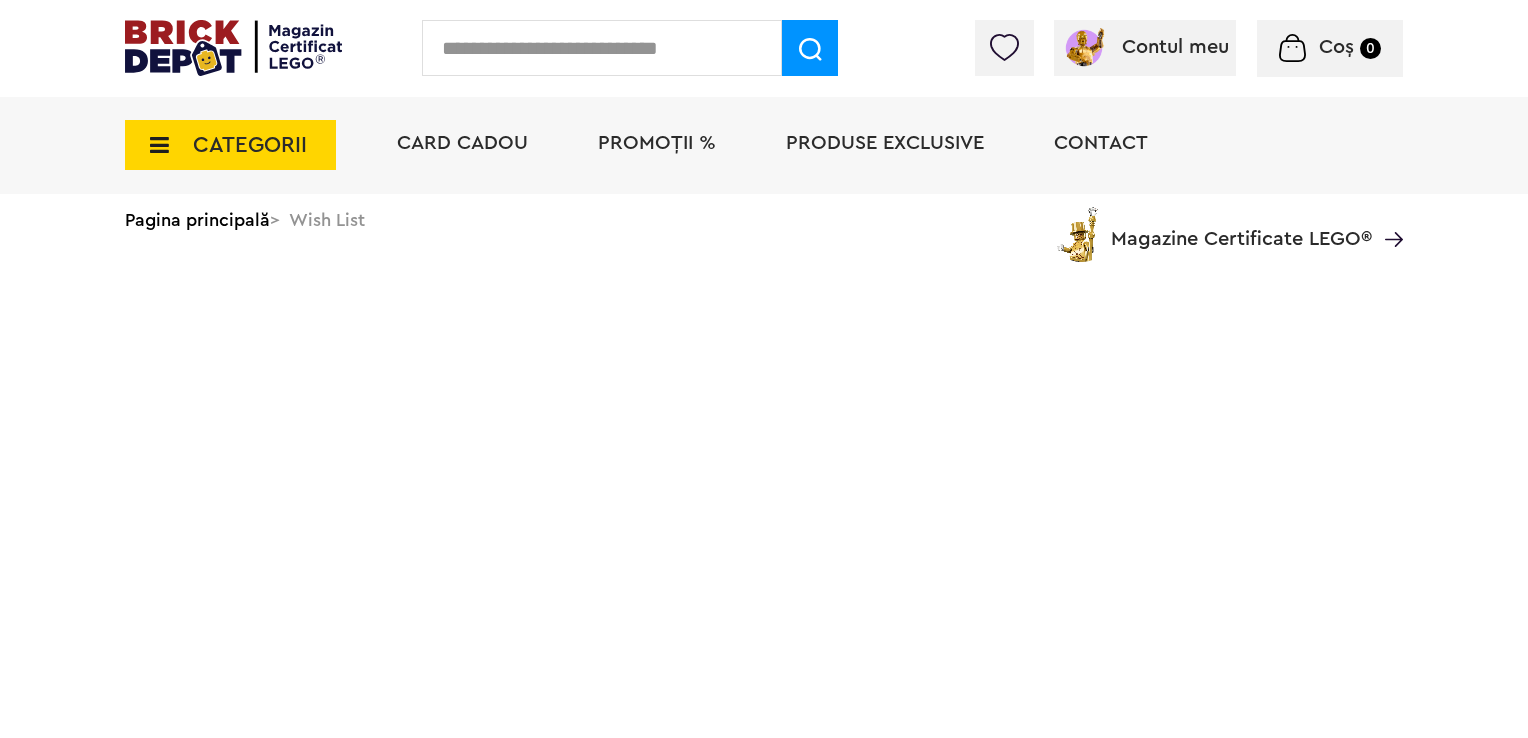 scroll, scrollTop: 0, scrollLeft: 0, axis: both 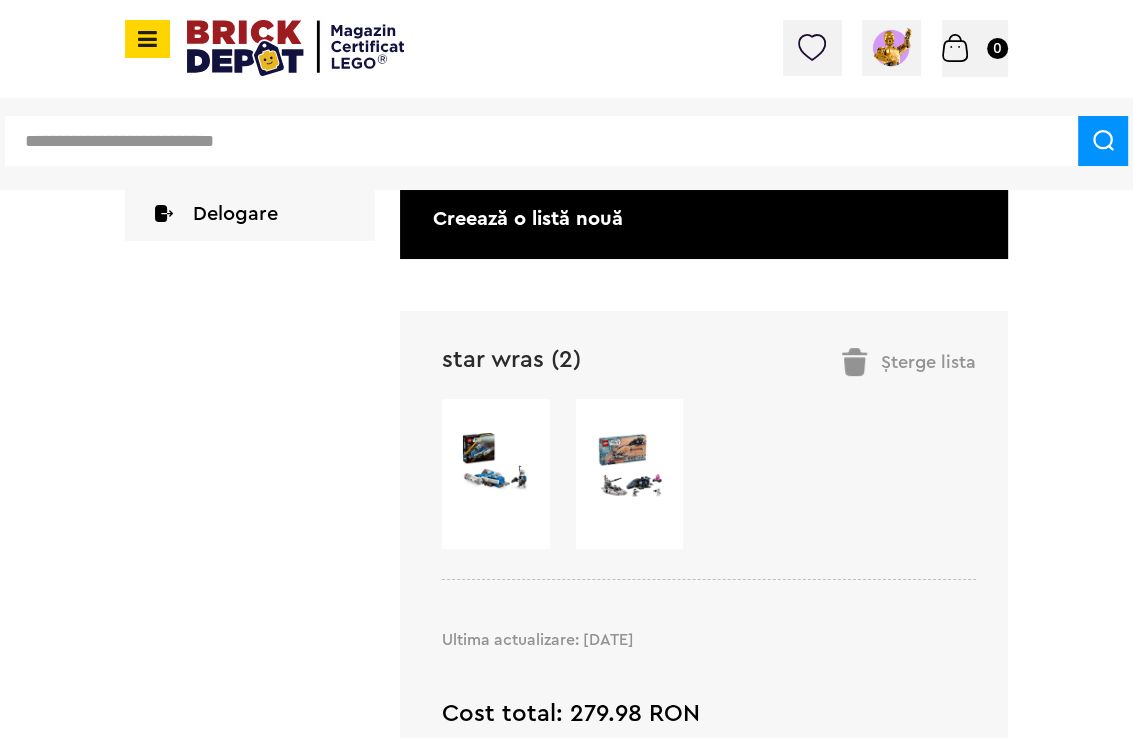 click at bounding box center [629, 465] 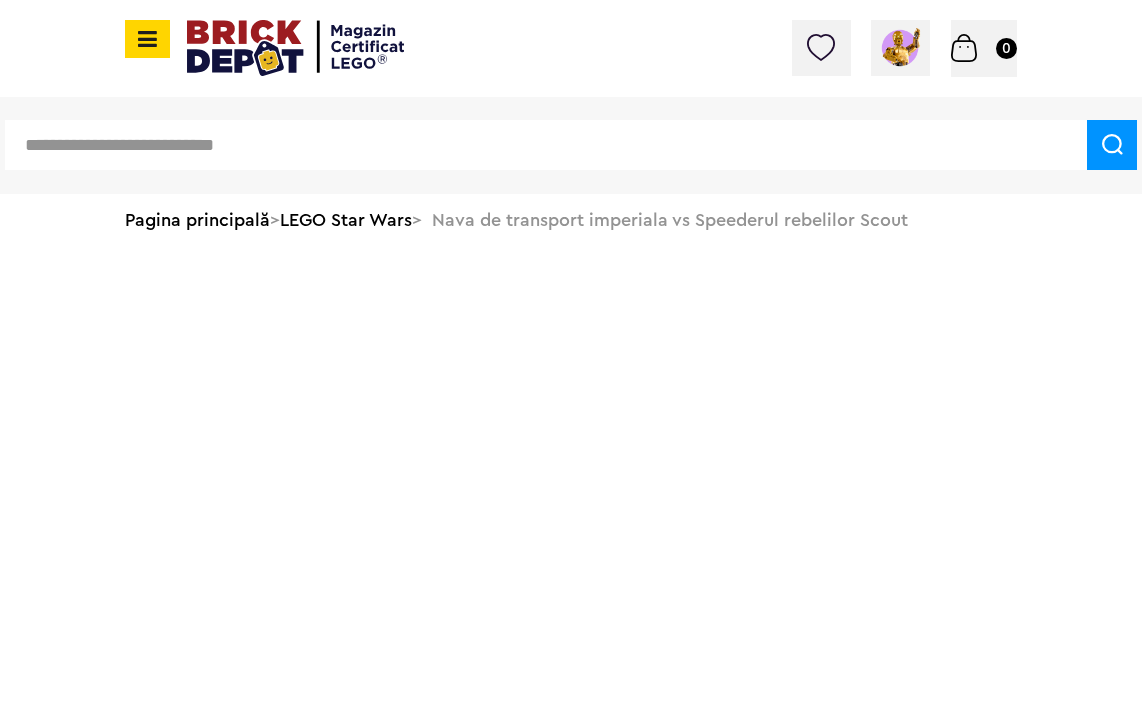 scroll, scrollTop: 0, scrollLeft: 0, axis: both 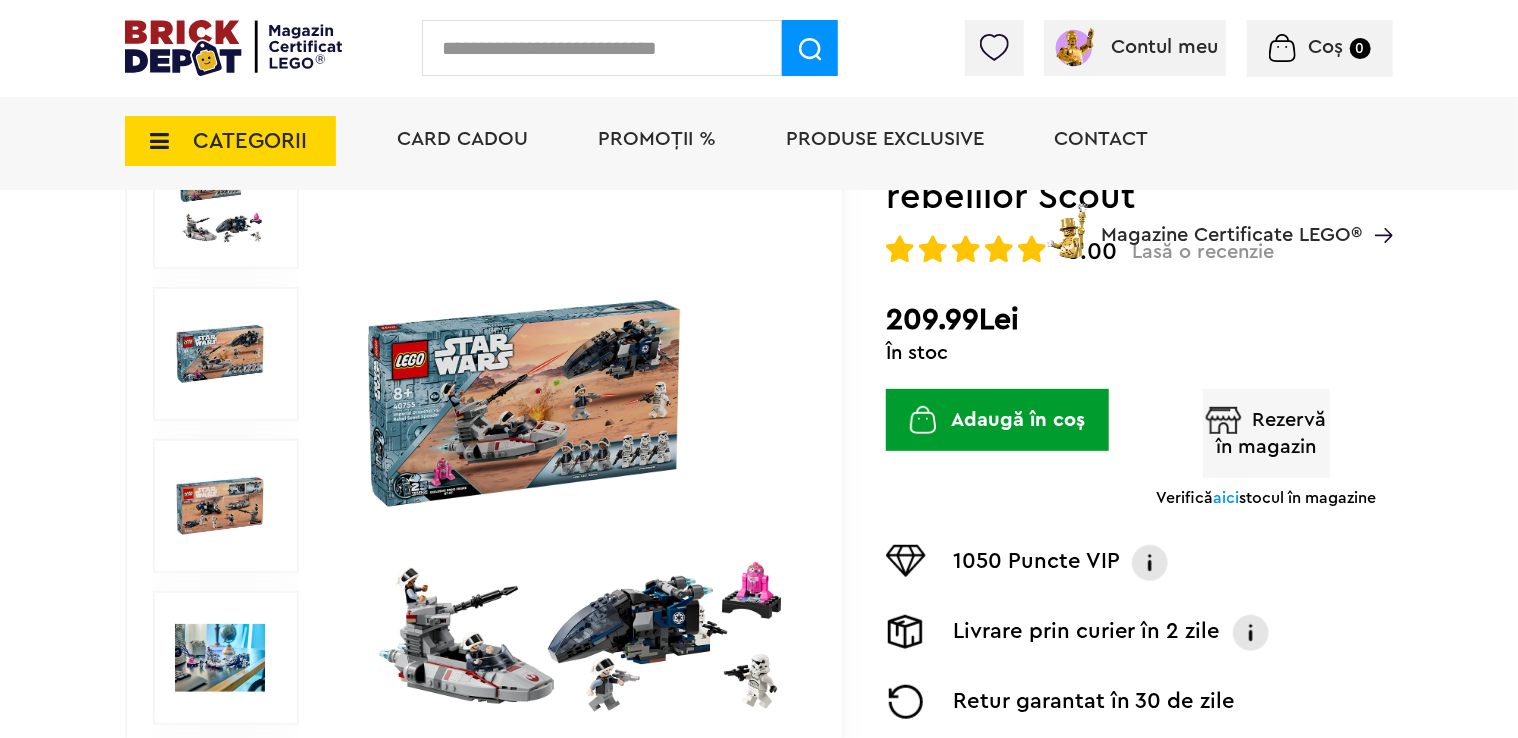 click on "Adaugă în coș" at bounding box center [998, 420] 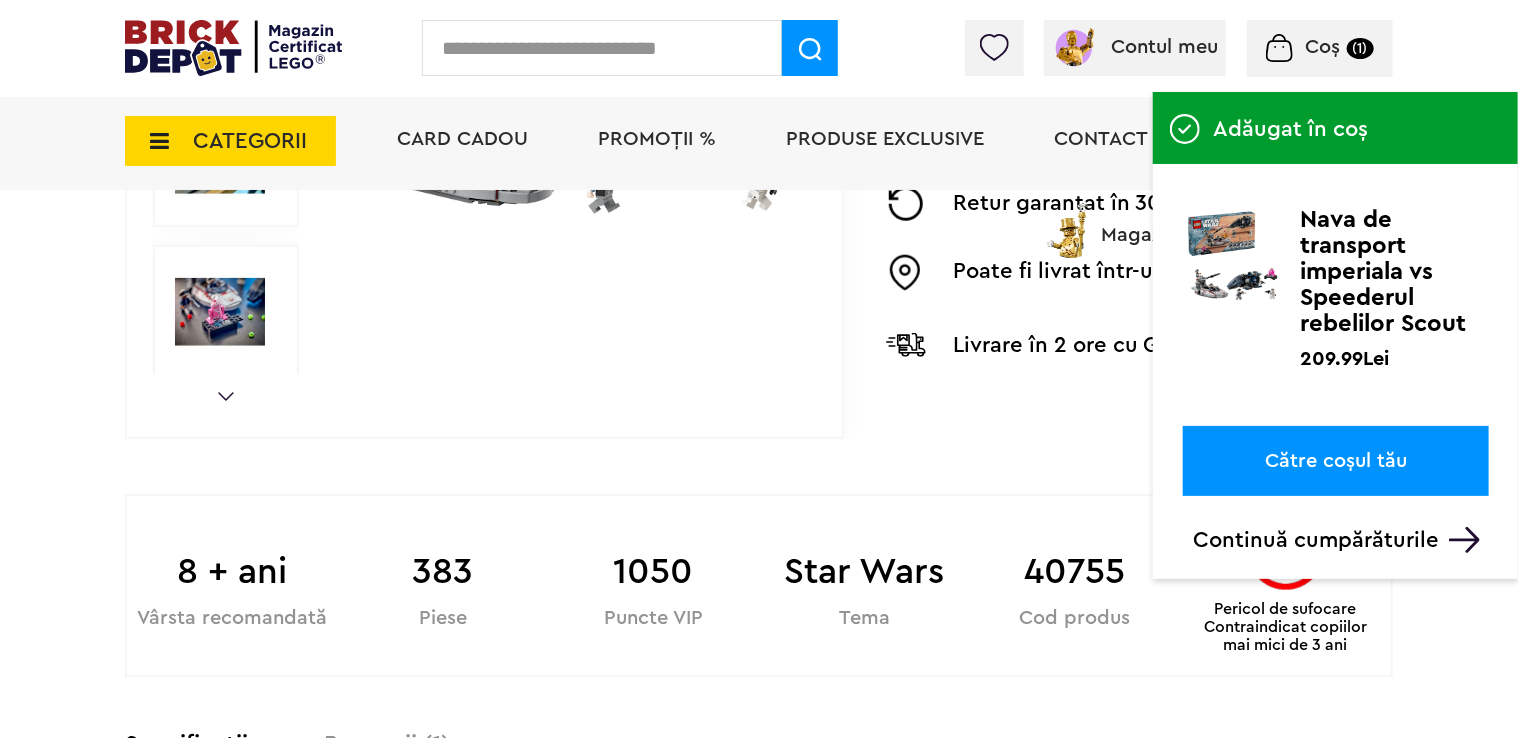 scroll, scrollTop: 800, scrollLeft: 0, axis: vertical 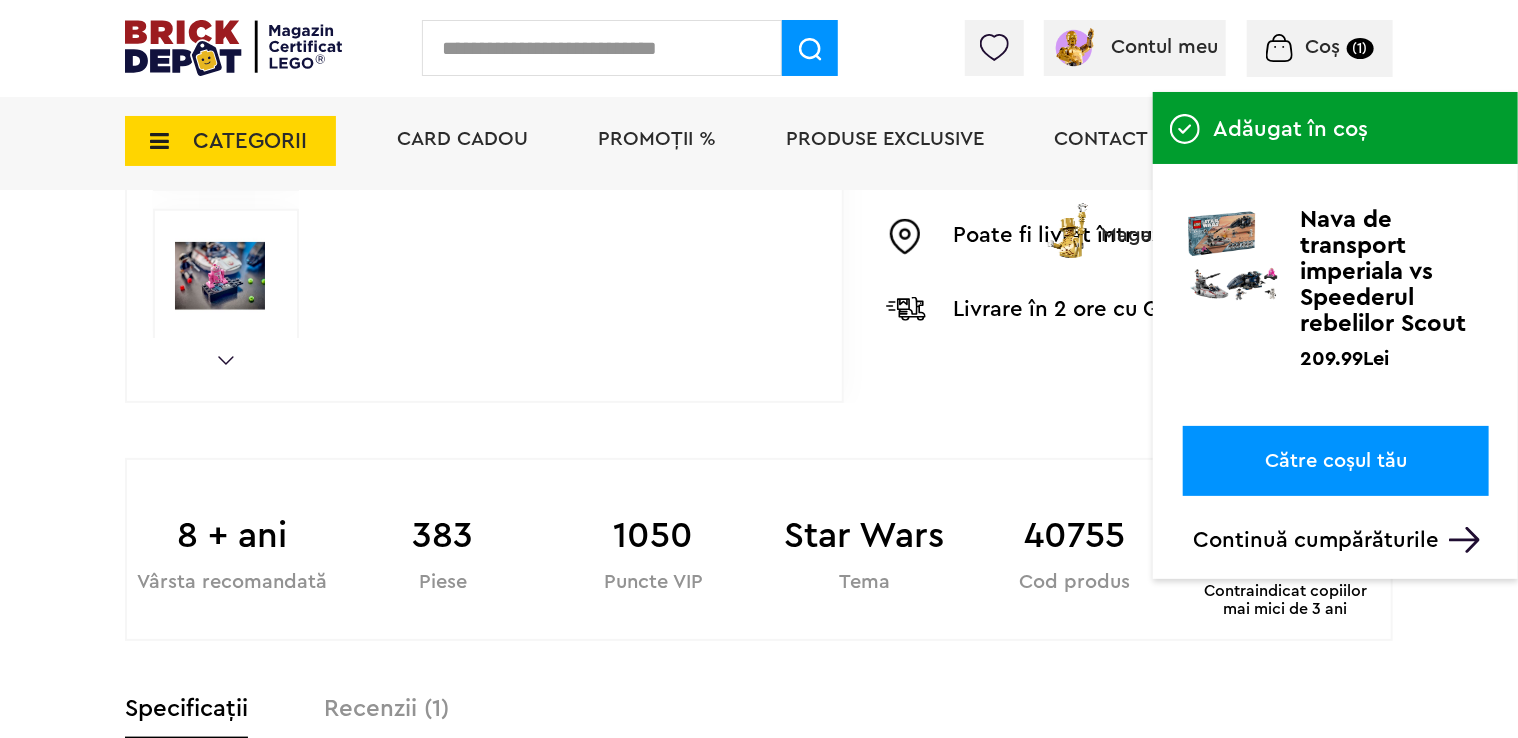 click on "Către coșul tău" at bounding box center (1336, 461) 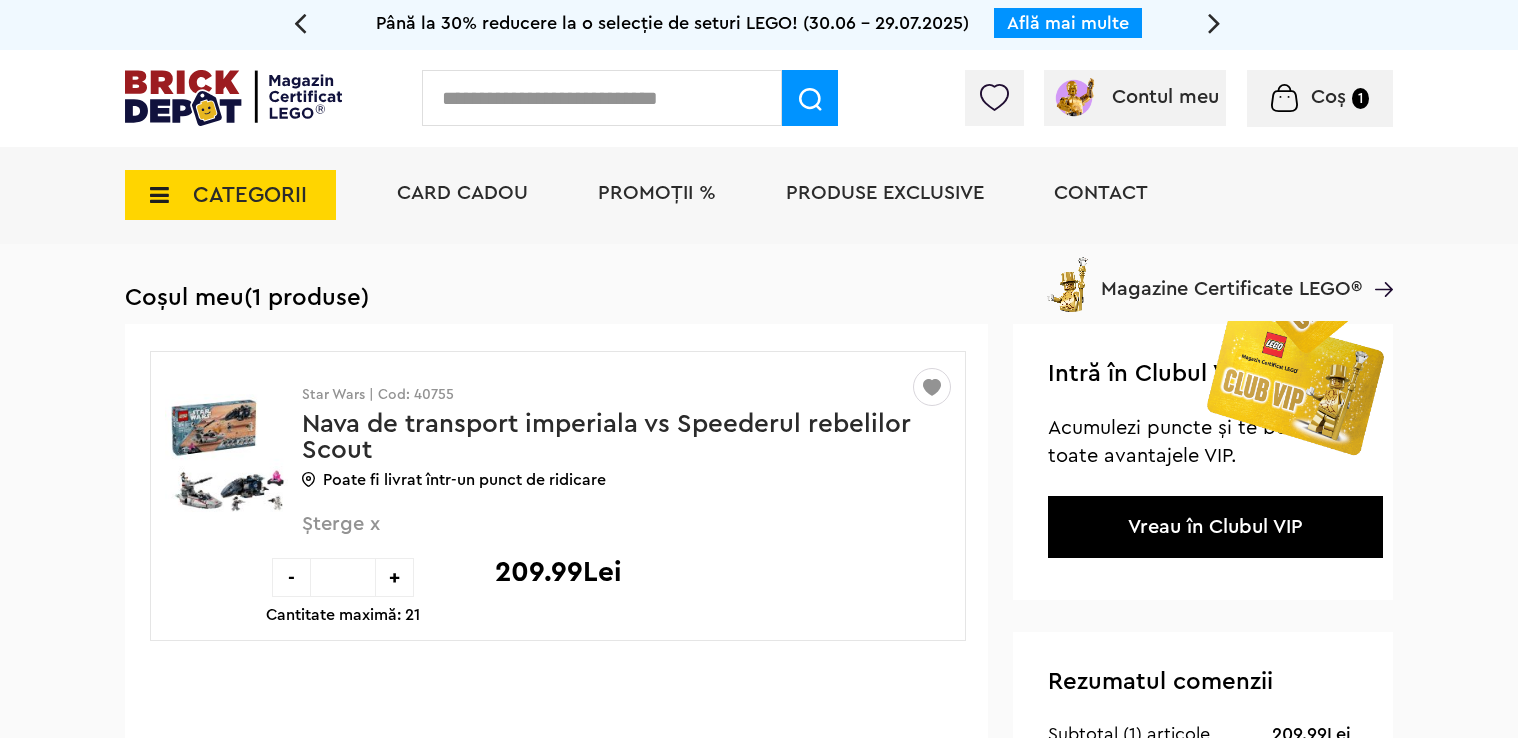 scroll, scrollTop: 0, scrollLeft: 0, axis: both 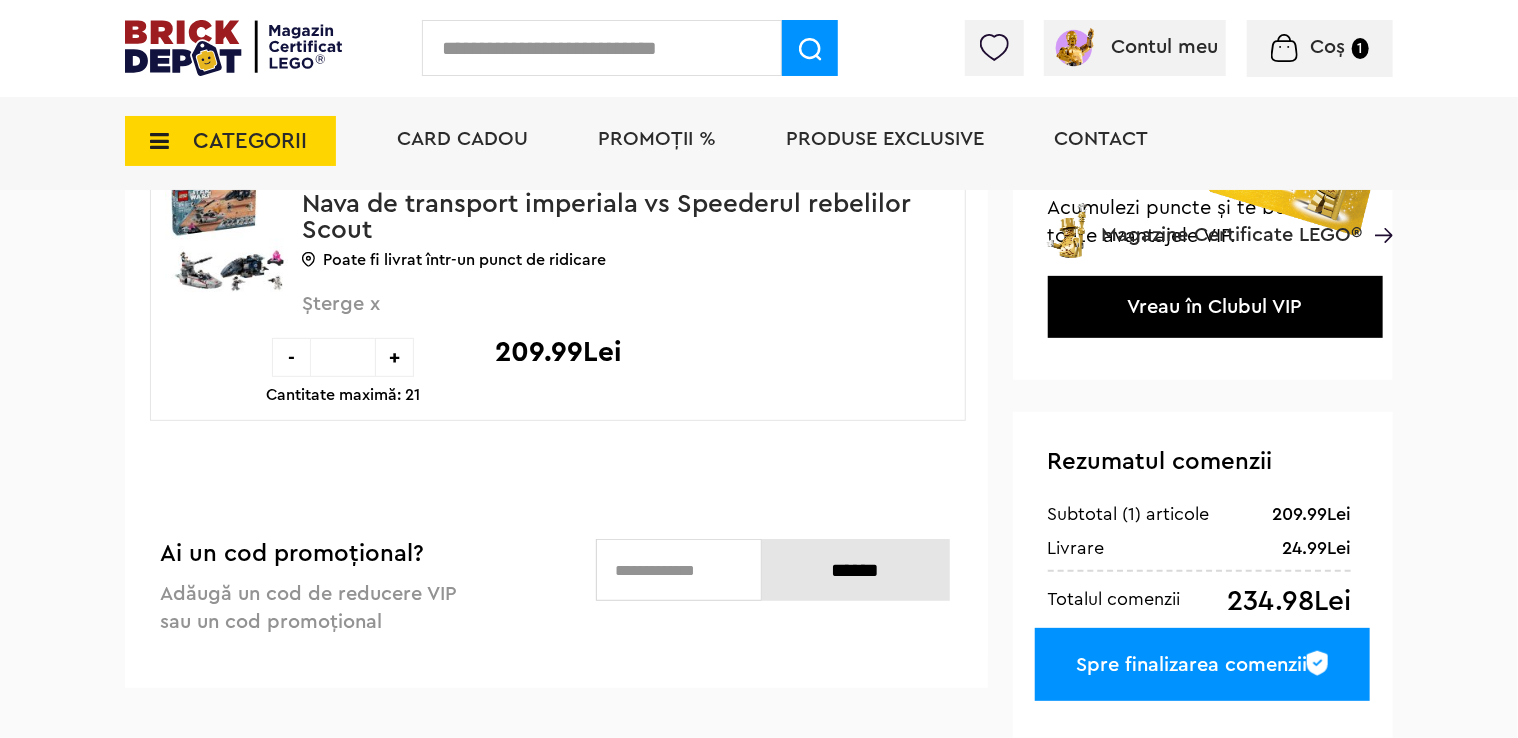 click on "Cantitate maximă: 21" at bounding box center [343, 395] 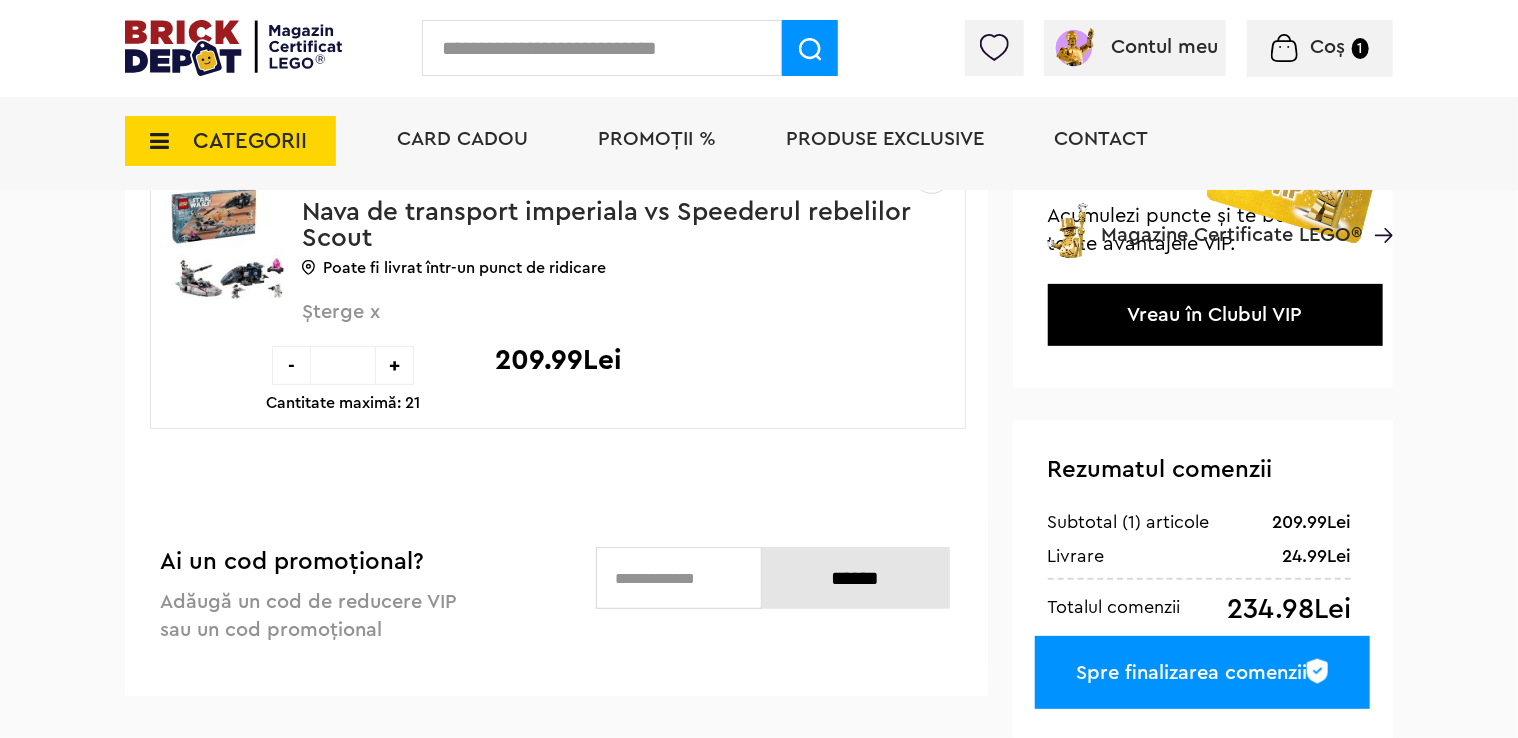 scroll, scrollTop: 266, scrollLeft: 0, axis: vertical 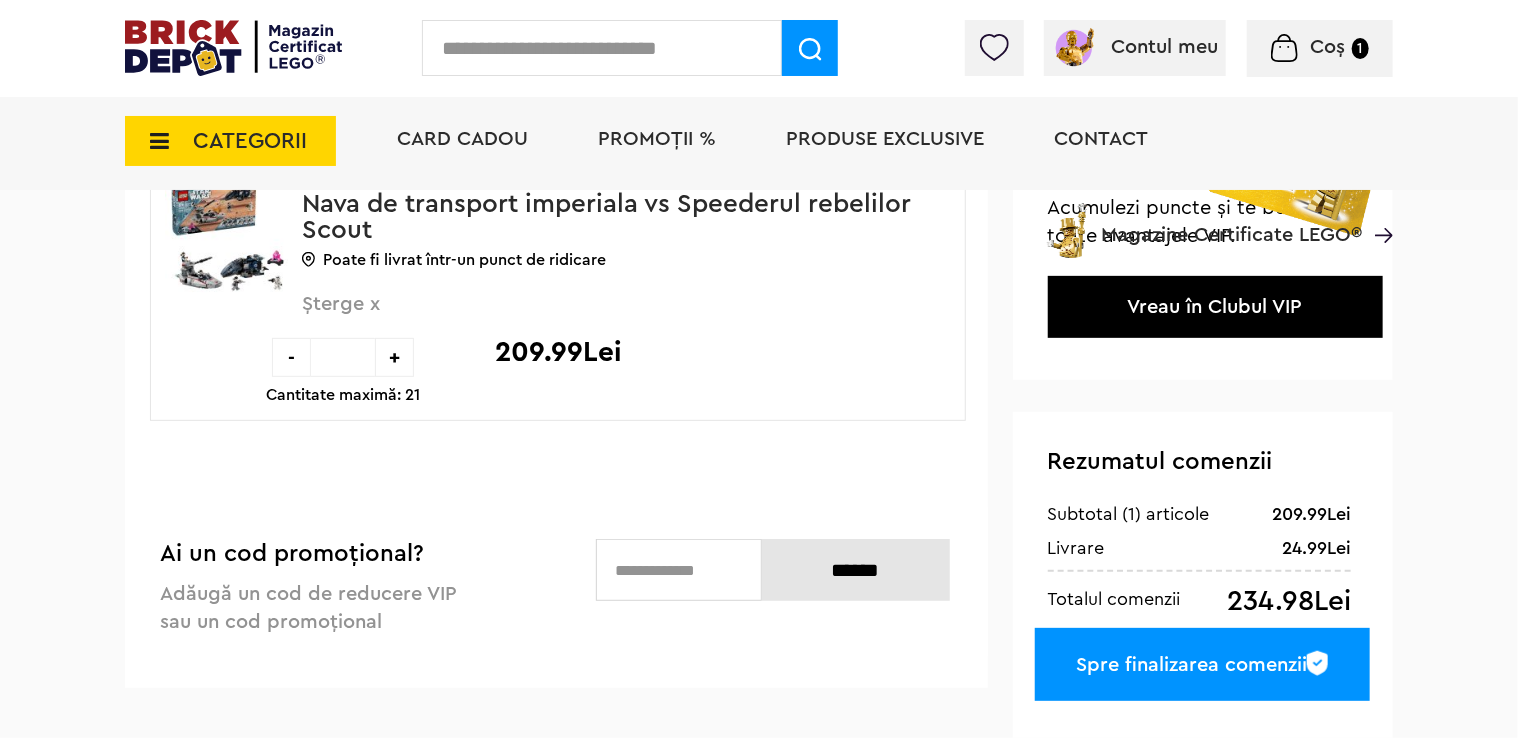 click at bounding box center [1293, 226] 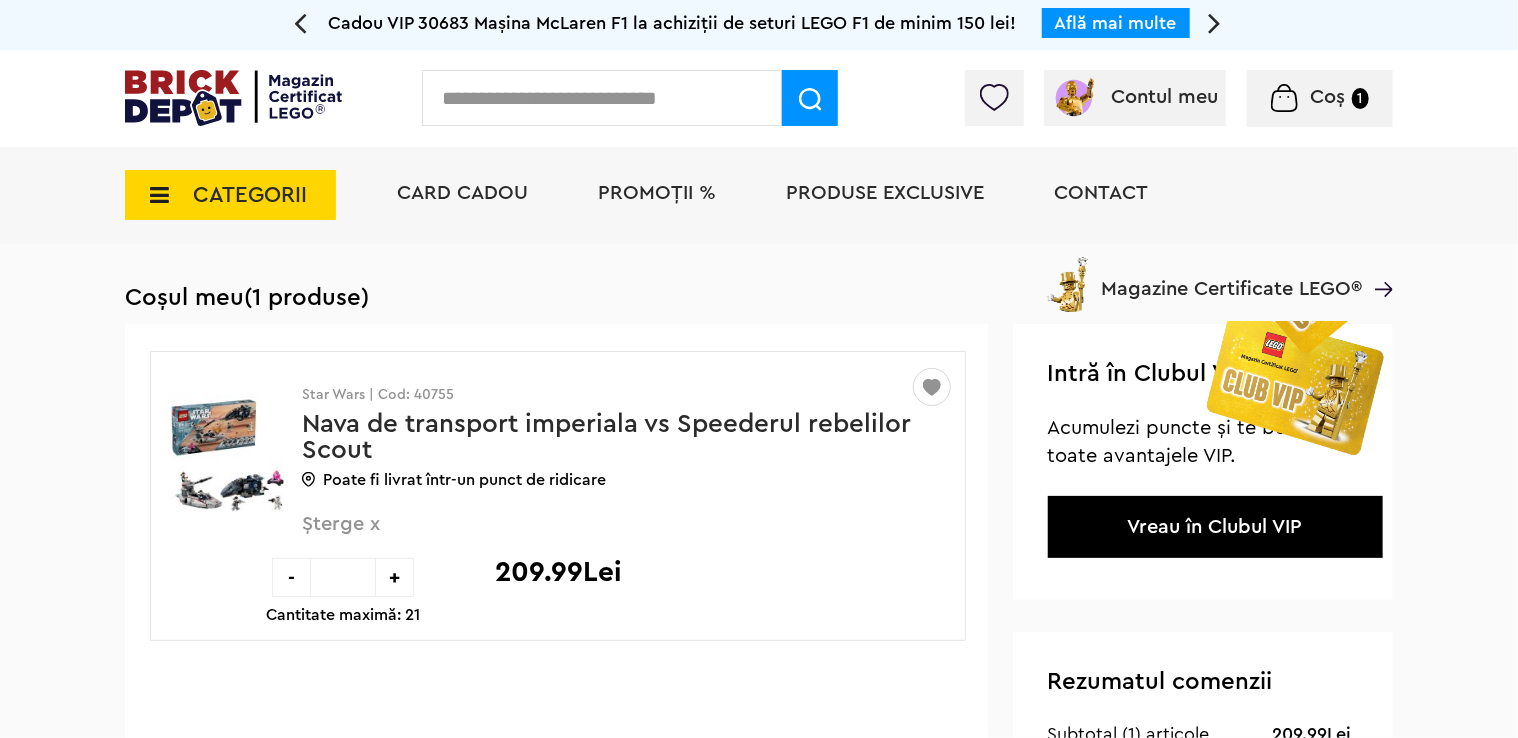click at bounding box center (1293, 446) 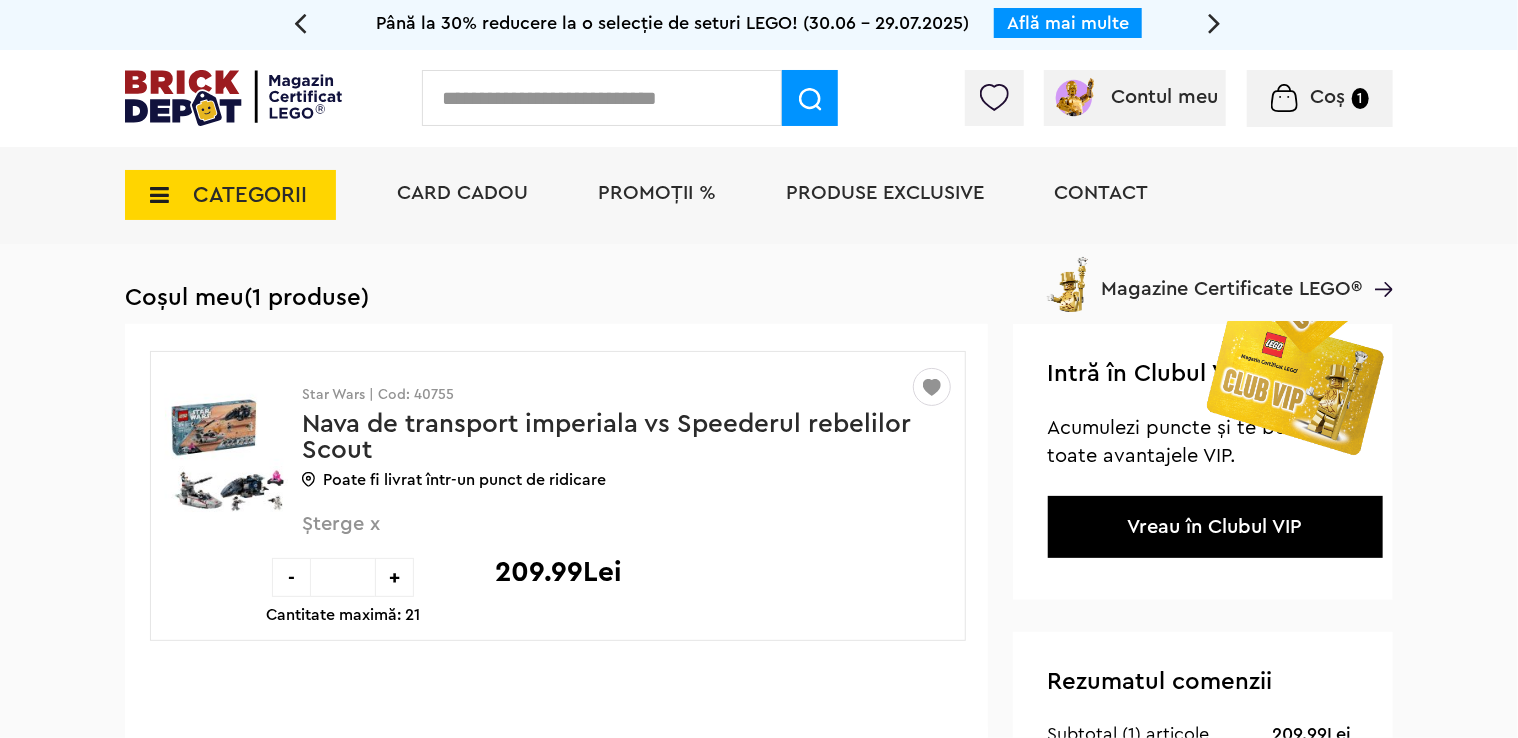 click at bounding box center [1293, 446] 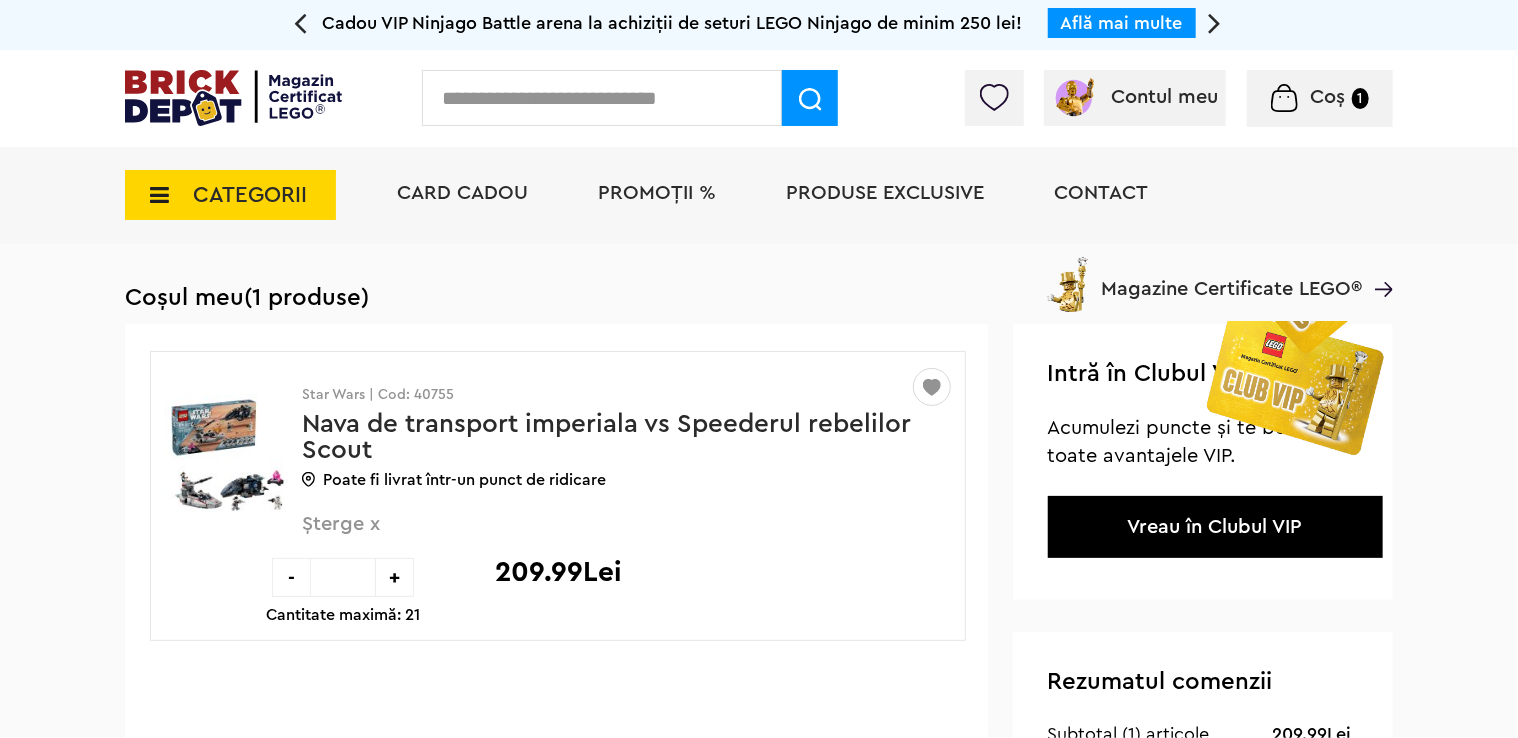 click at bounding box center [1293, 446] 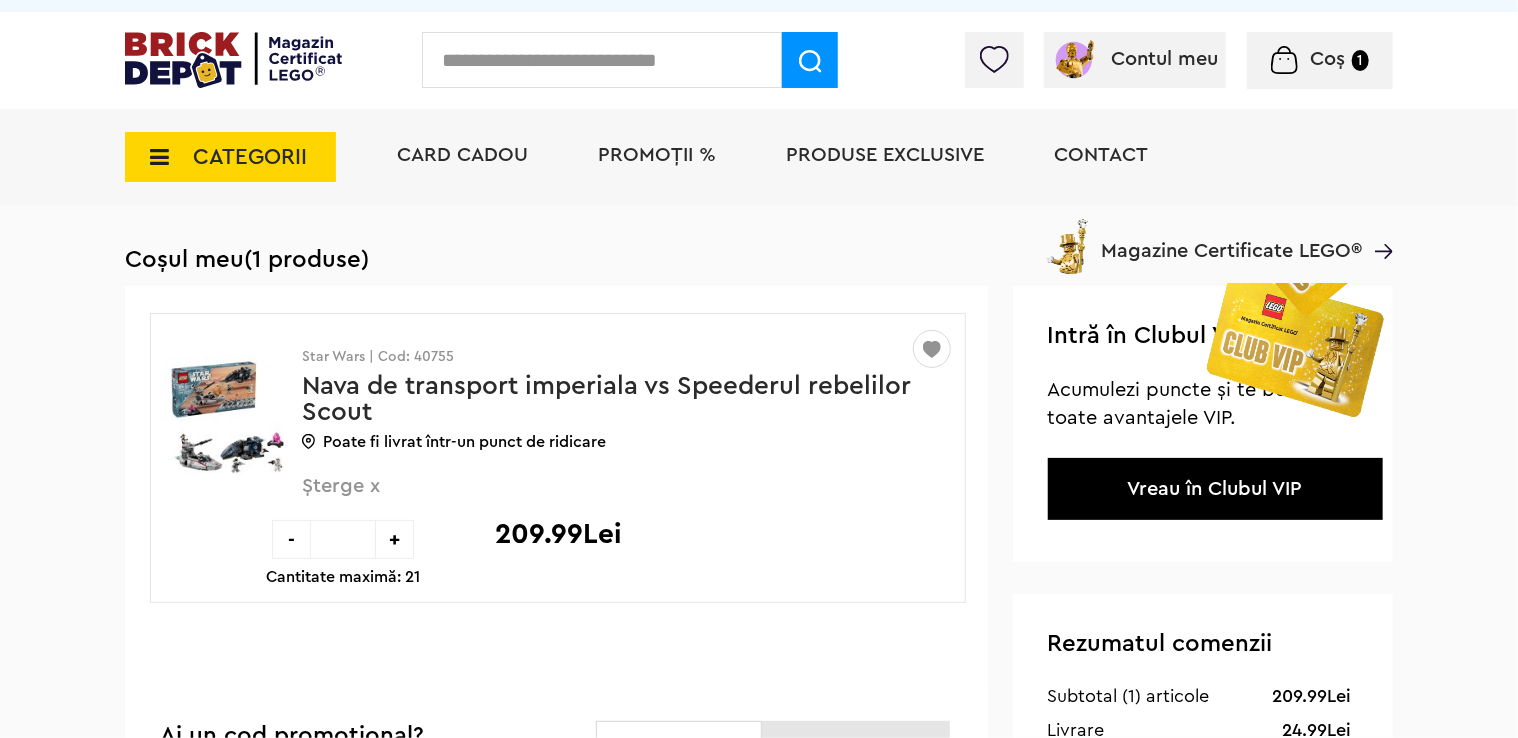scroll, scrollTop: 0, scrollLeft: 0, axis: both 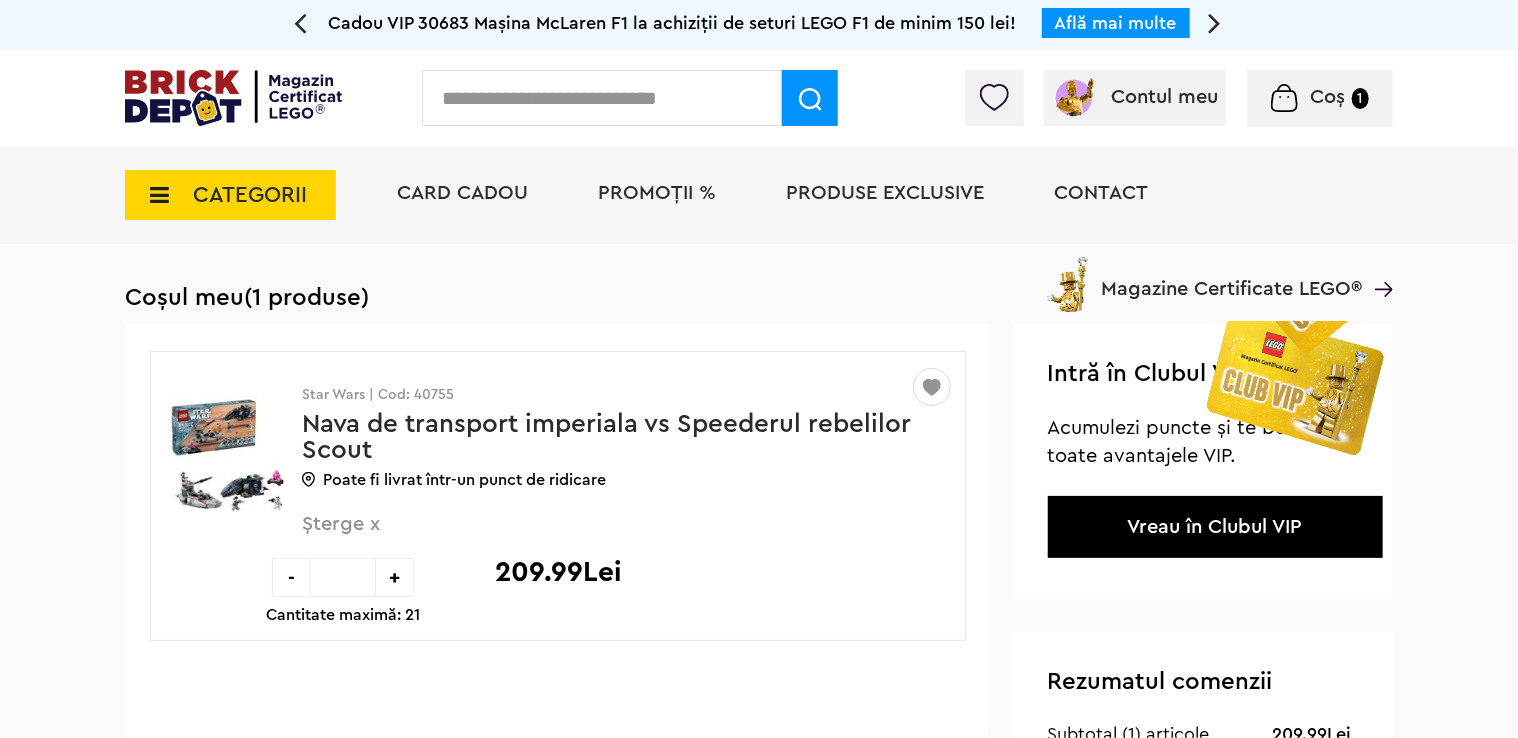 click at bounding box center [602, 98] 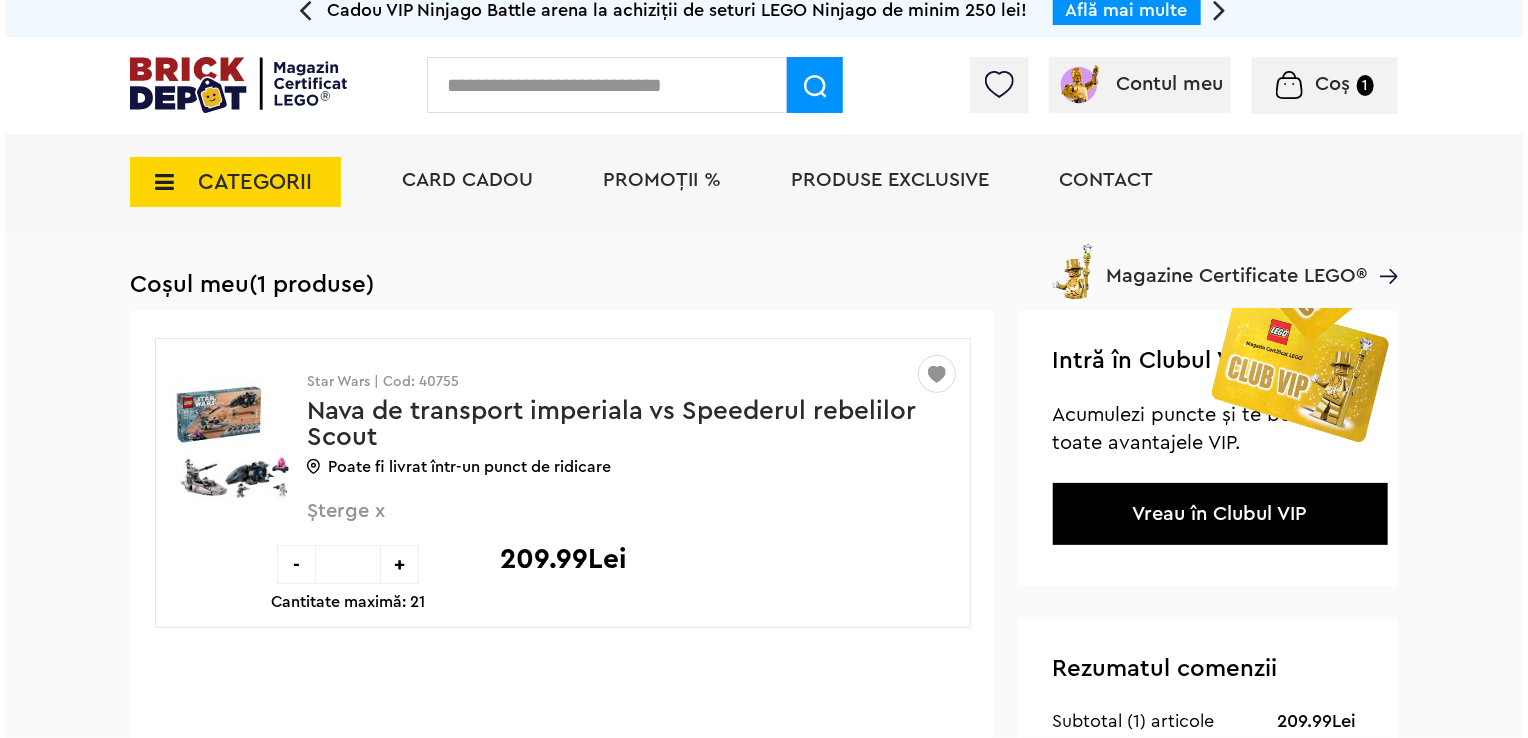 scroll, scrollTop: 0, scrollLeft: 0, axis: both 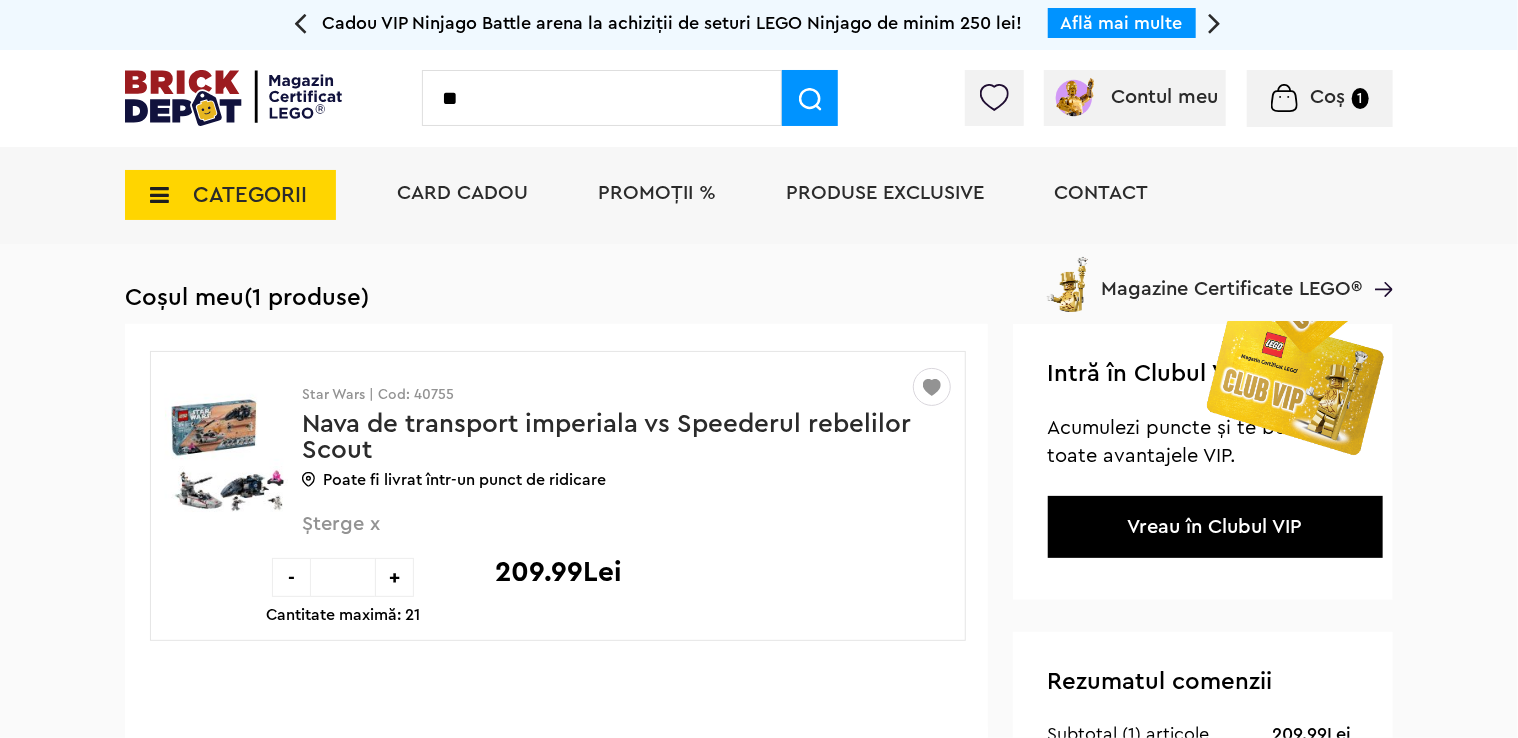type on "*" 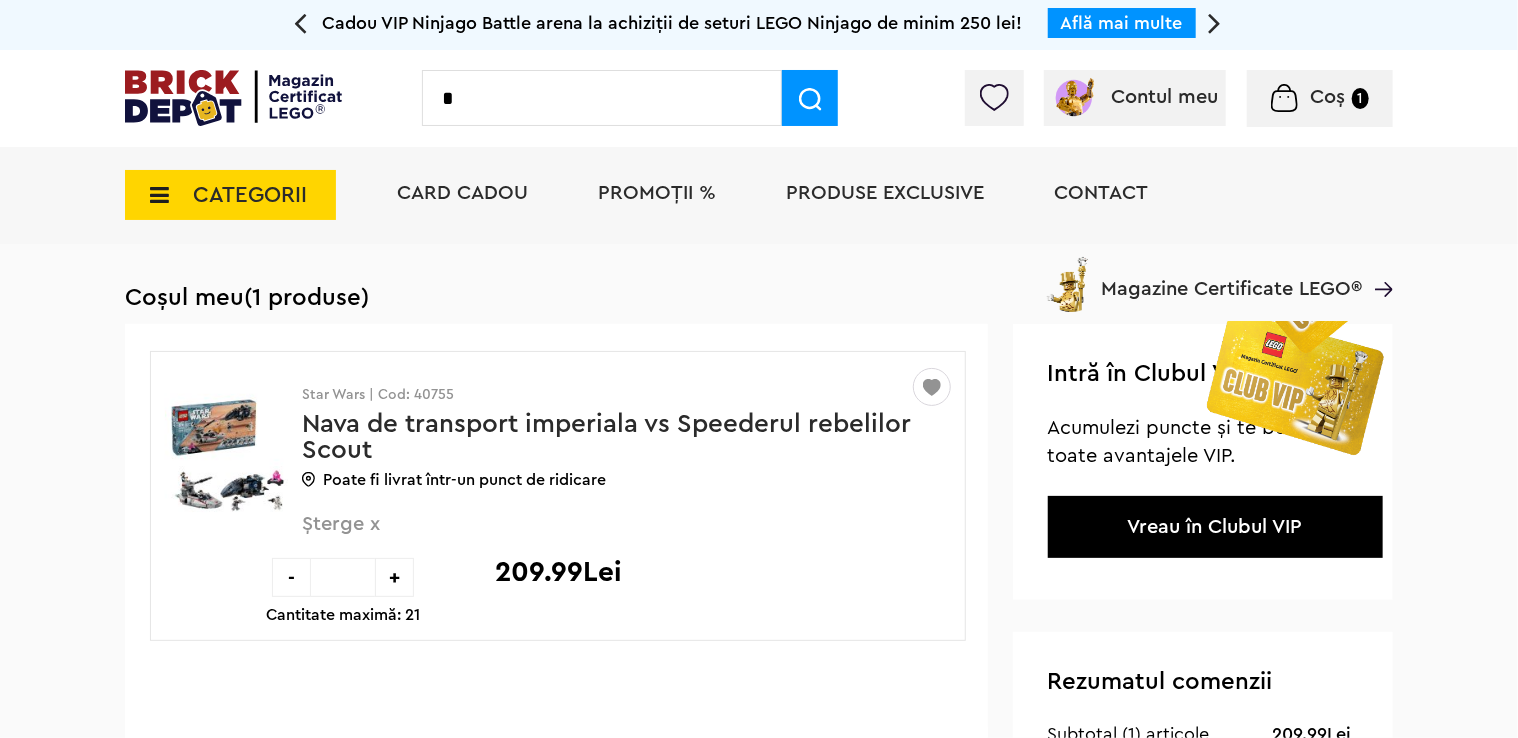 type 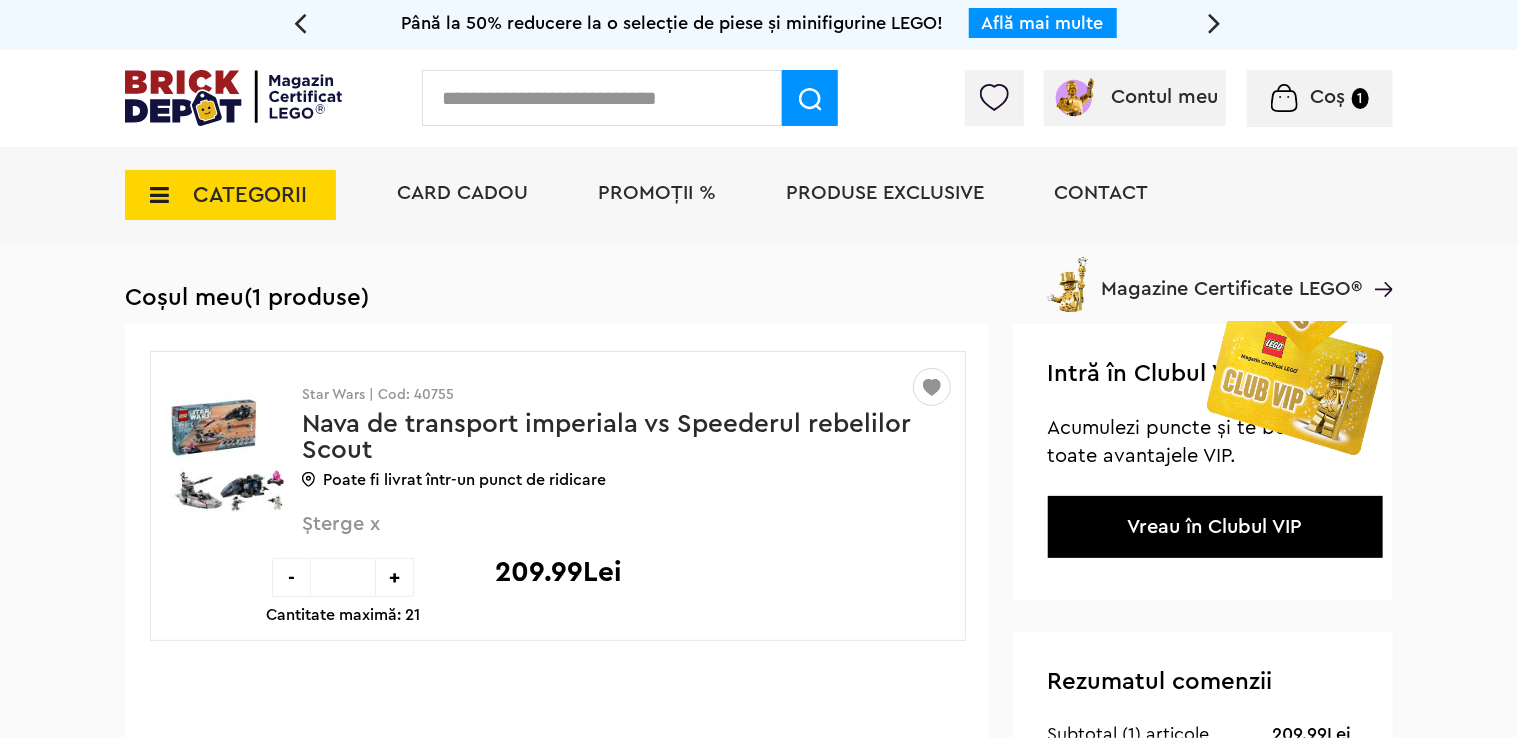 click on "CATEGORII" at bounding box center (250, 195) 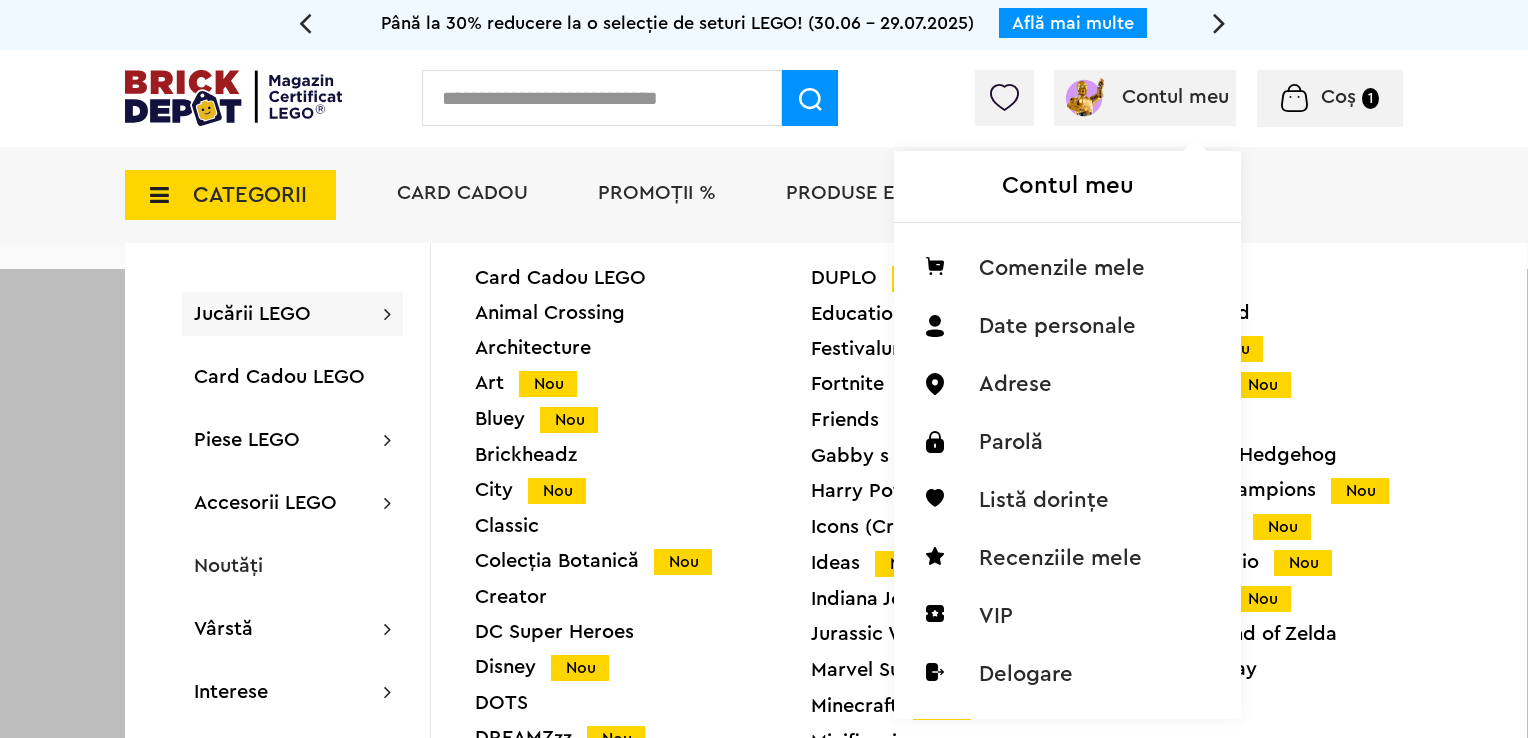 click on "Contul meu" at bounding box center [1175, 97] 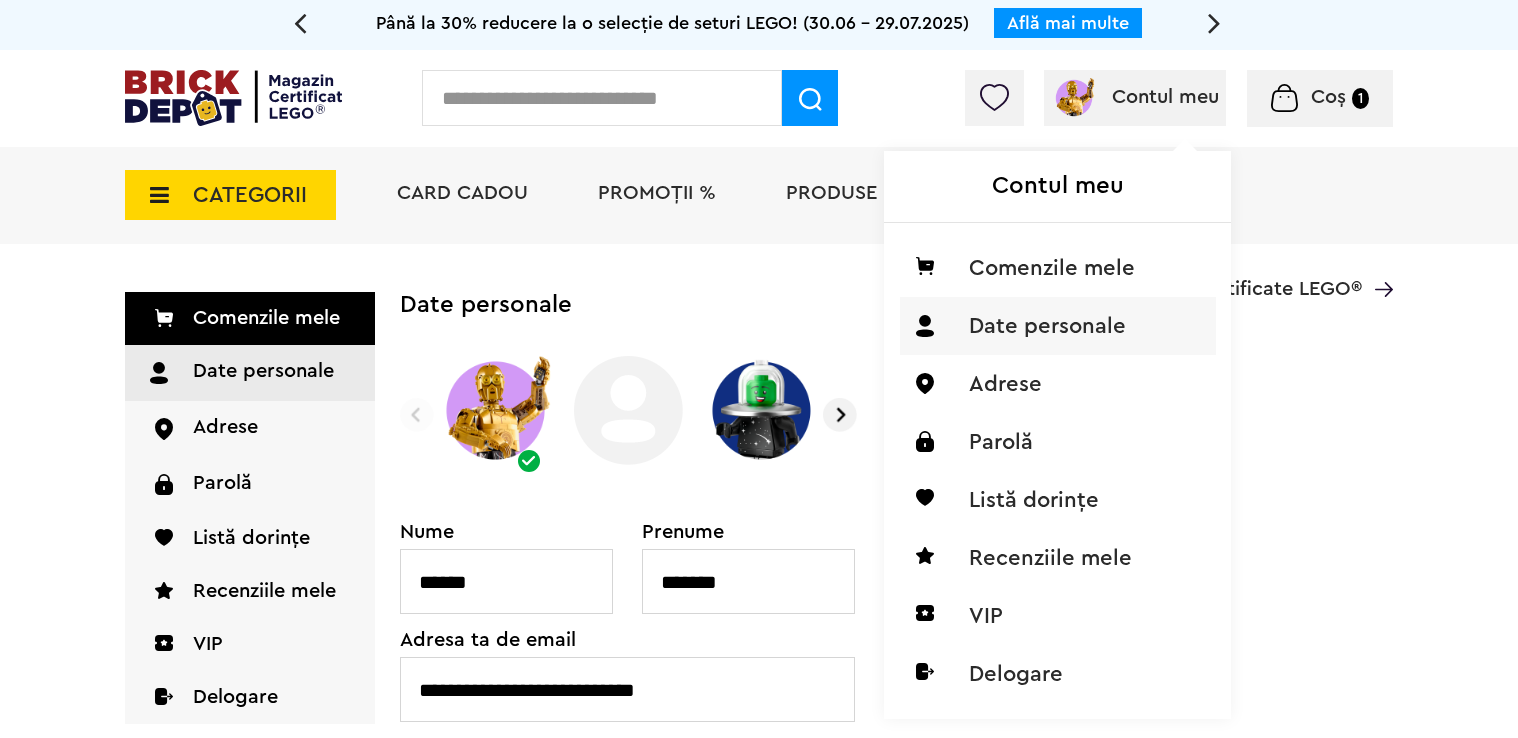 scroll, scrollTop: 0, scrollLeft: 0, axis: both 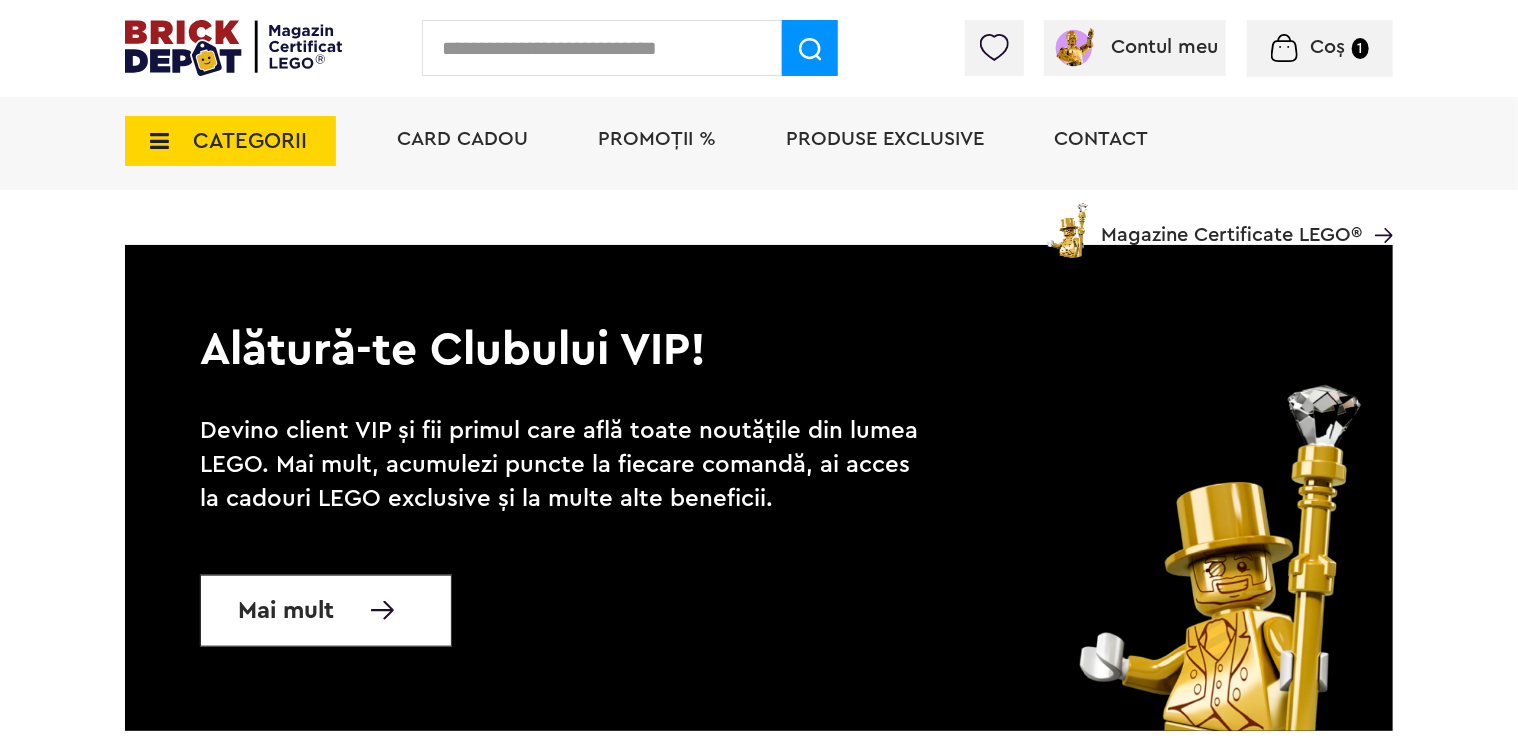 click on "Mai mult" at bounding box center [286, 611] 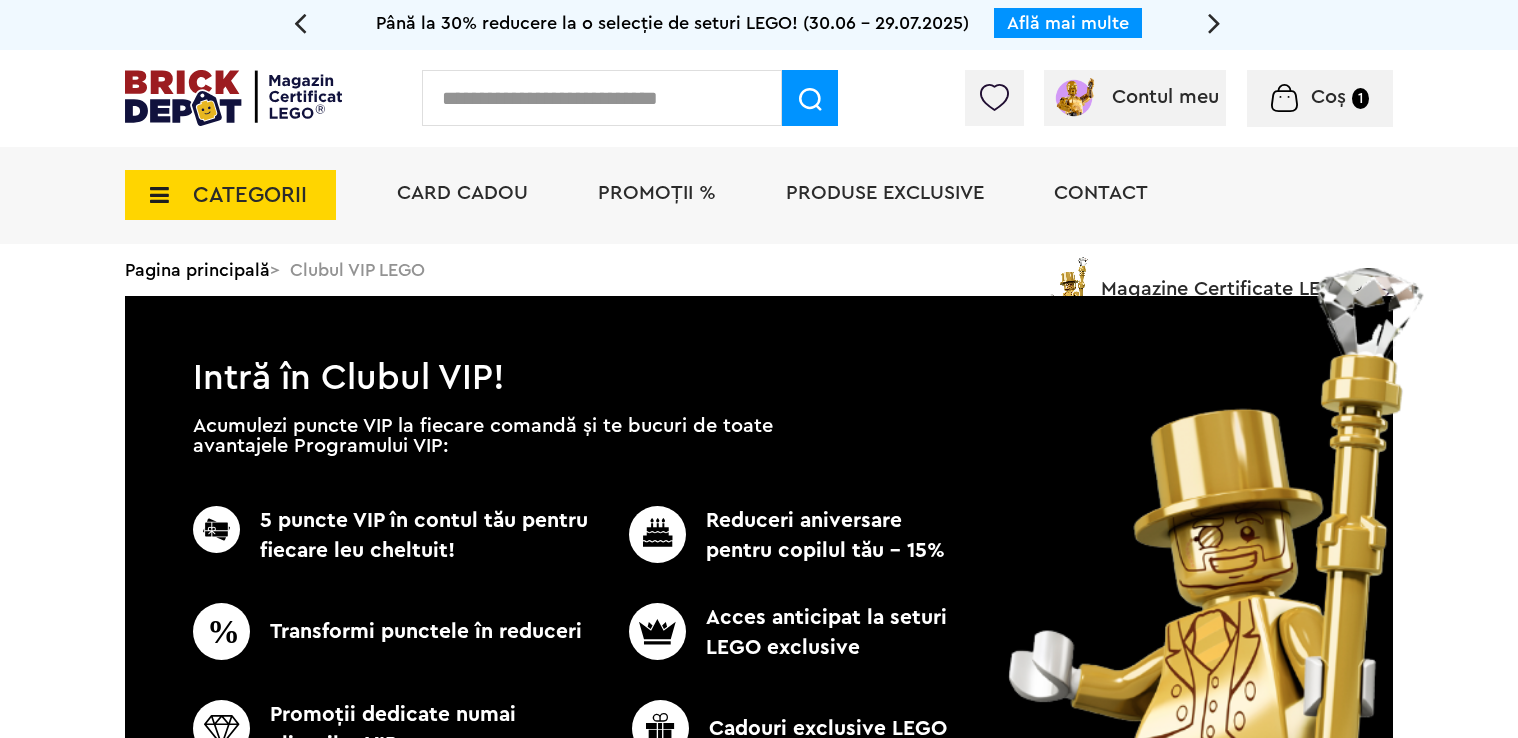 scroll, scrollTop: 0, scrollLeft: 0, axis: both 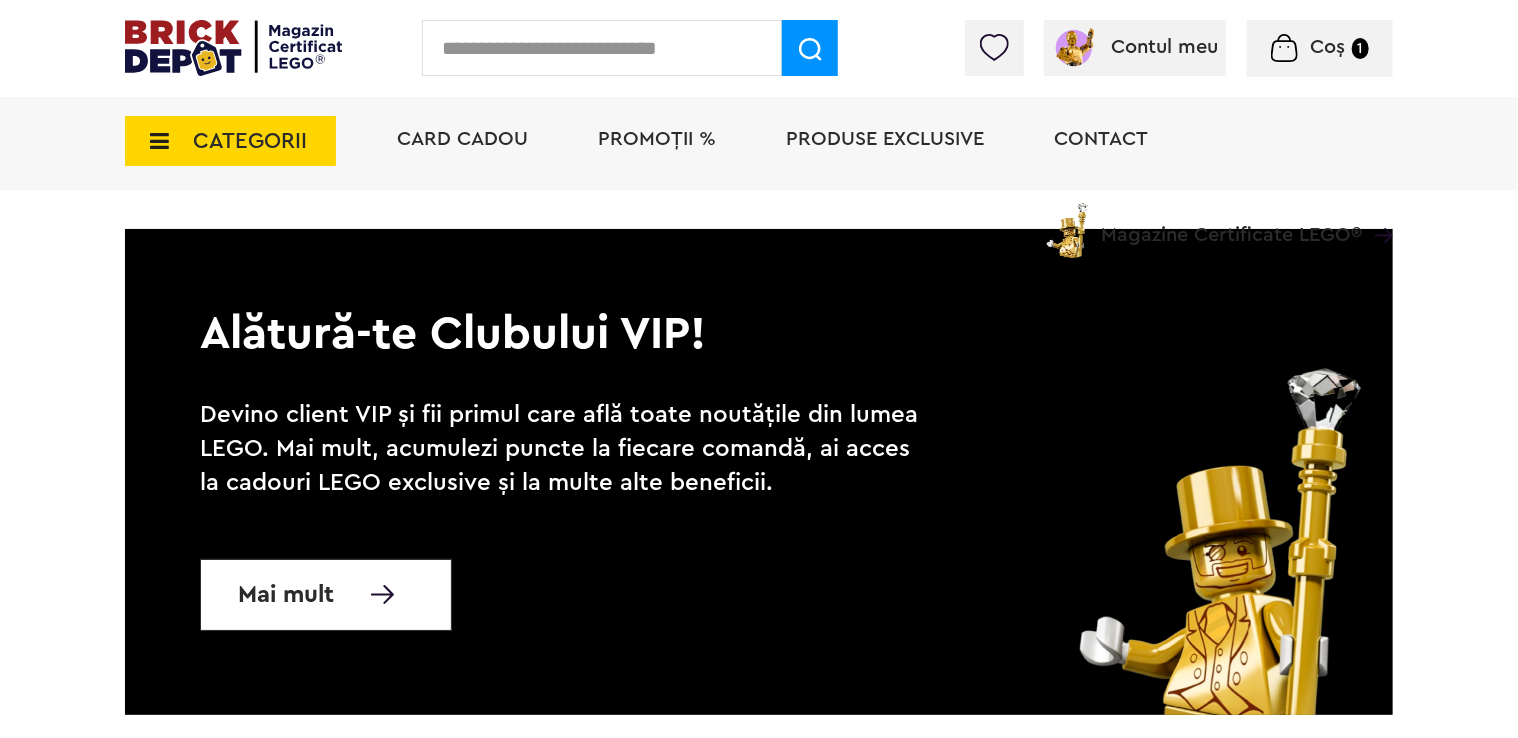 click on "Mai mult" at bounding box center (326, 595) 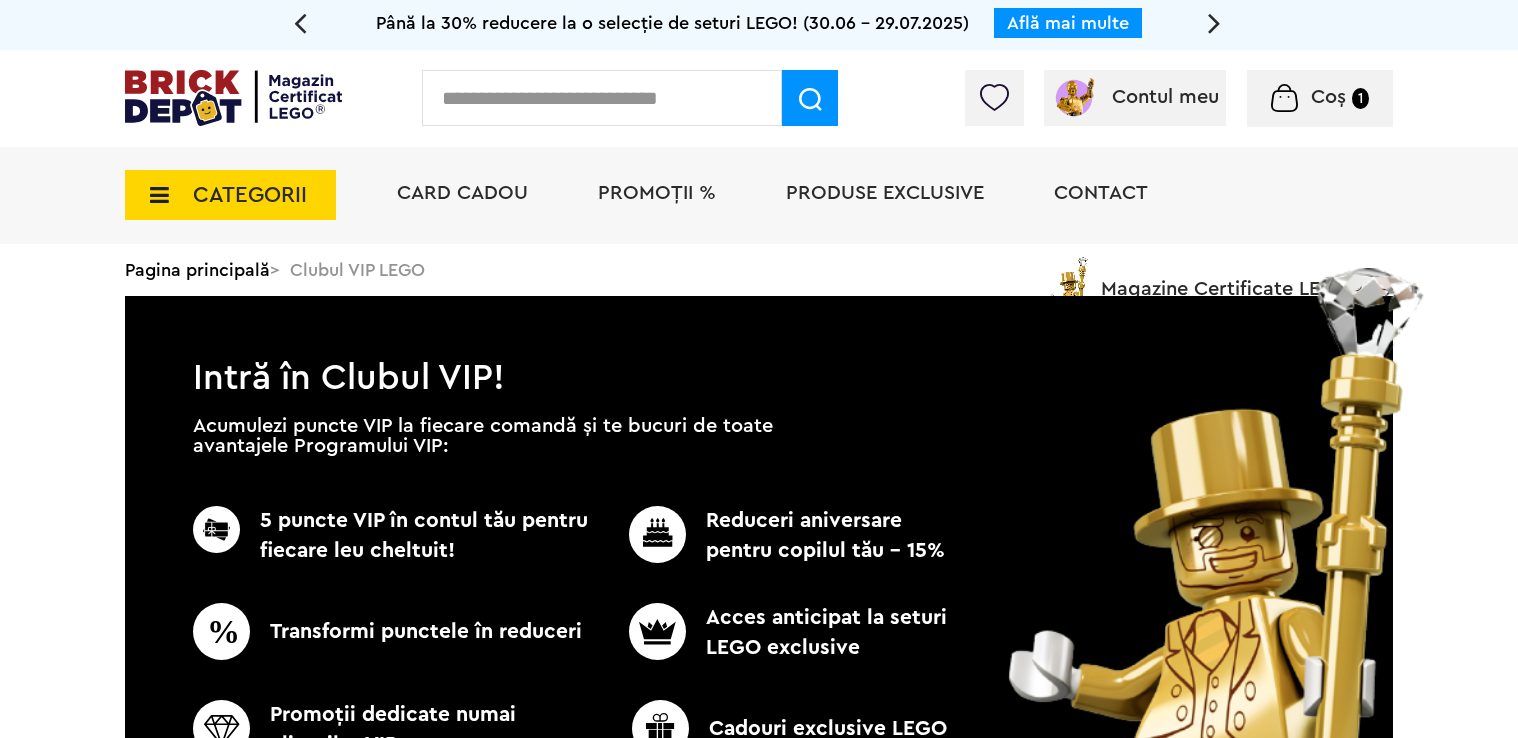scroll, scrollTop: 0, scrollLeft: 0, axis: both 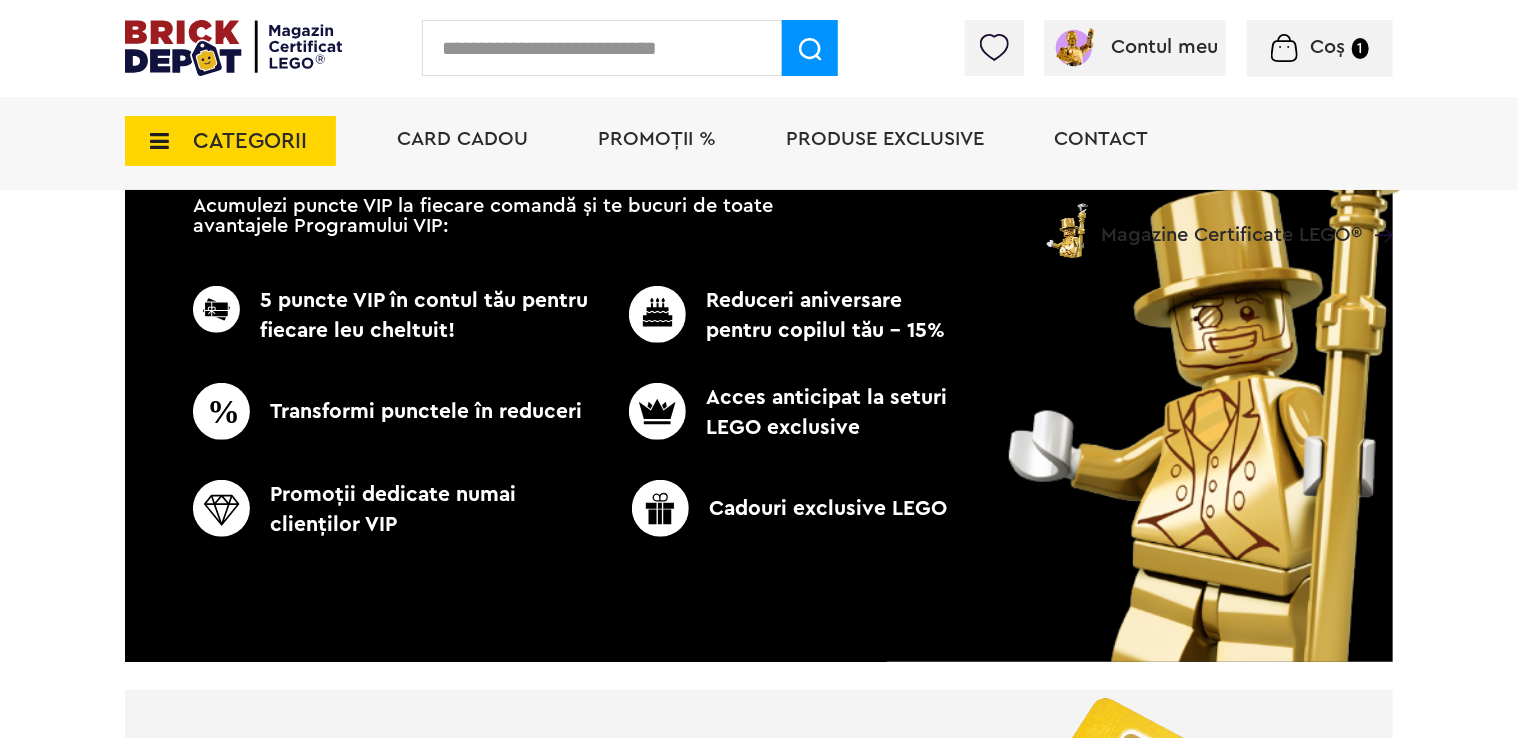 click on "Acces anticipat la seturi LEGO exclusive" at bounding box center [775, 413] 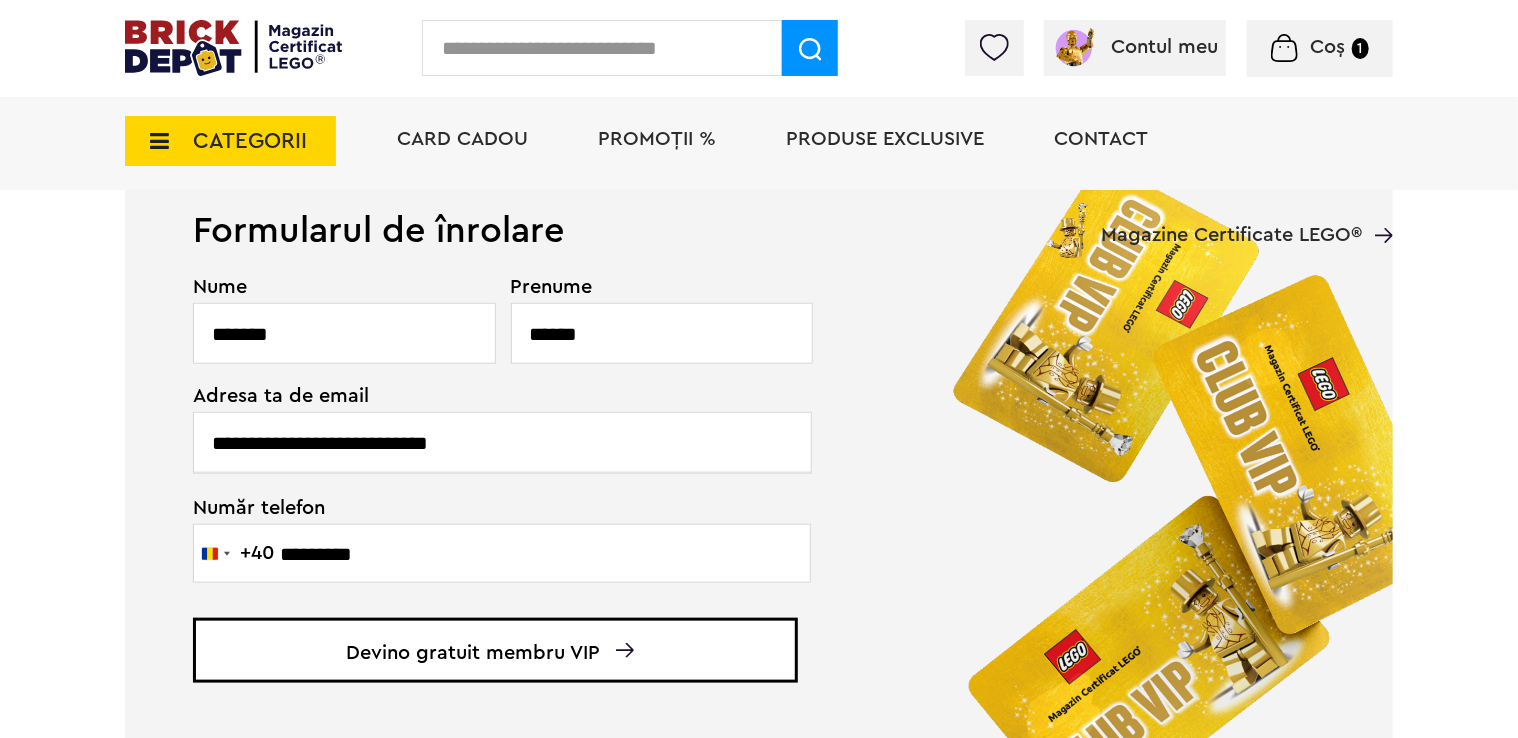 scroll, scrollTop: 0, scrollLeft: 0, axis: both 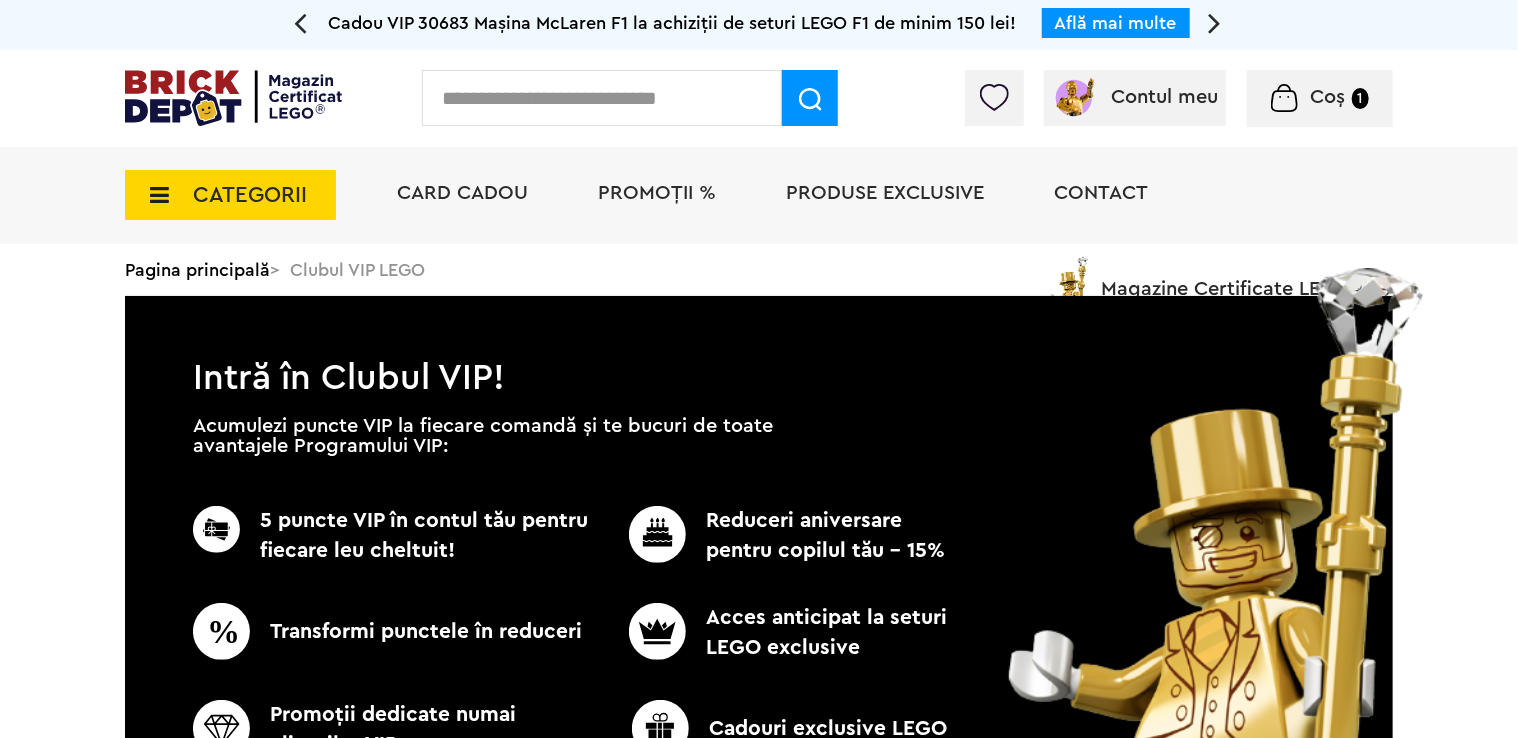 click at bounding box center [1284, 98] 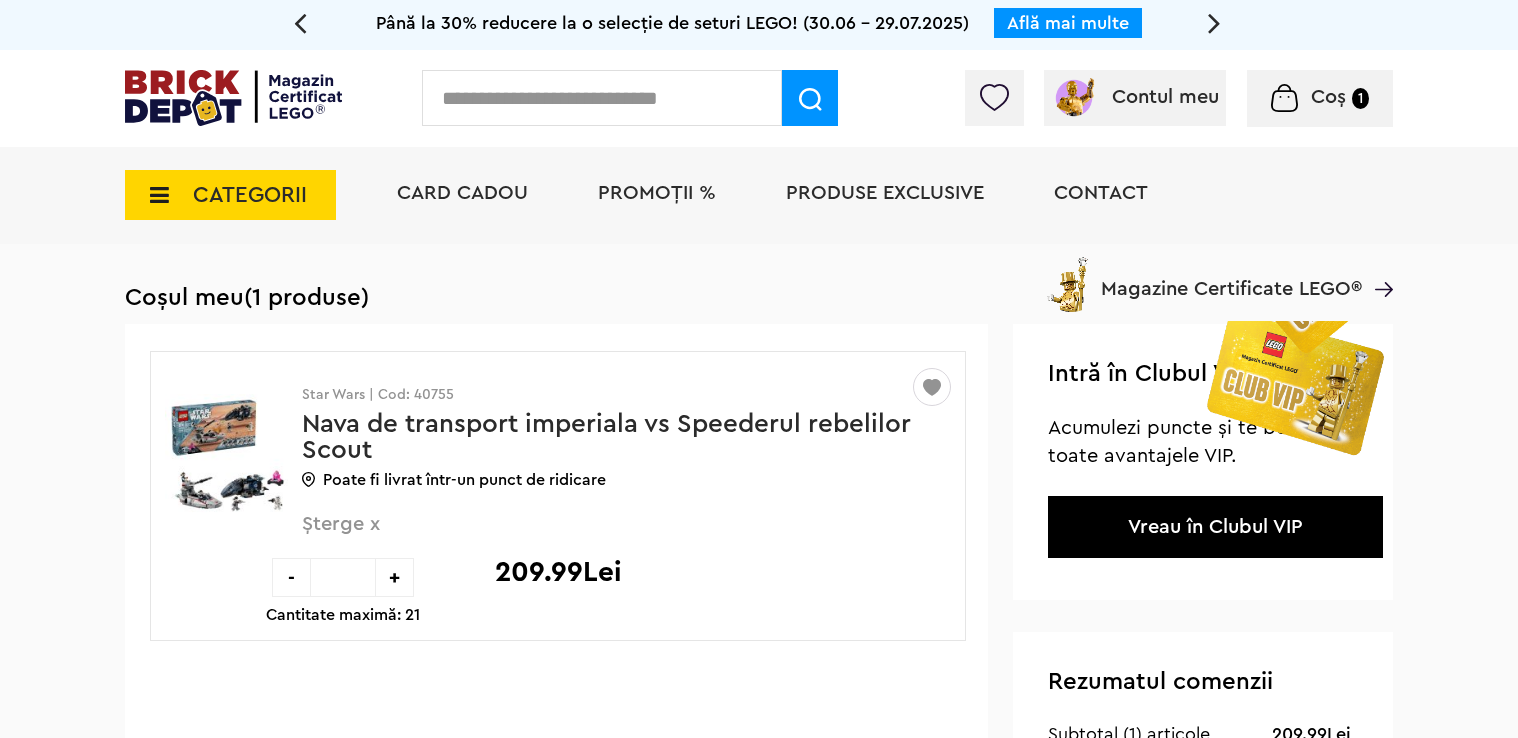scroll, scrollTop: 0, scrollLeft: 0, axis: both 